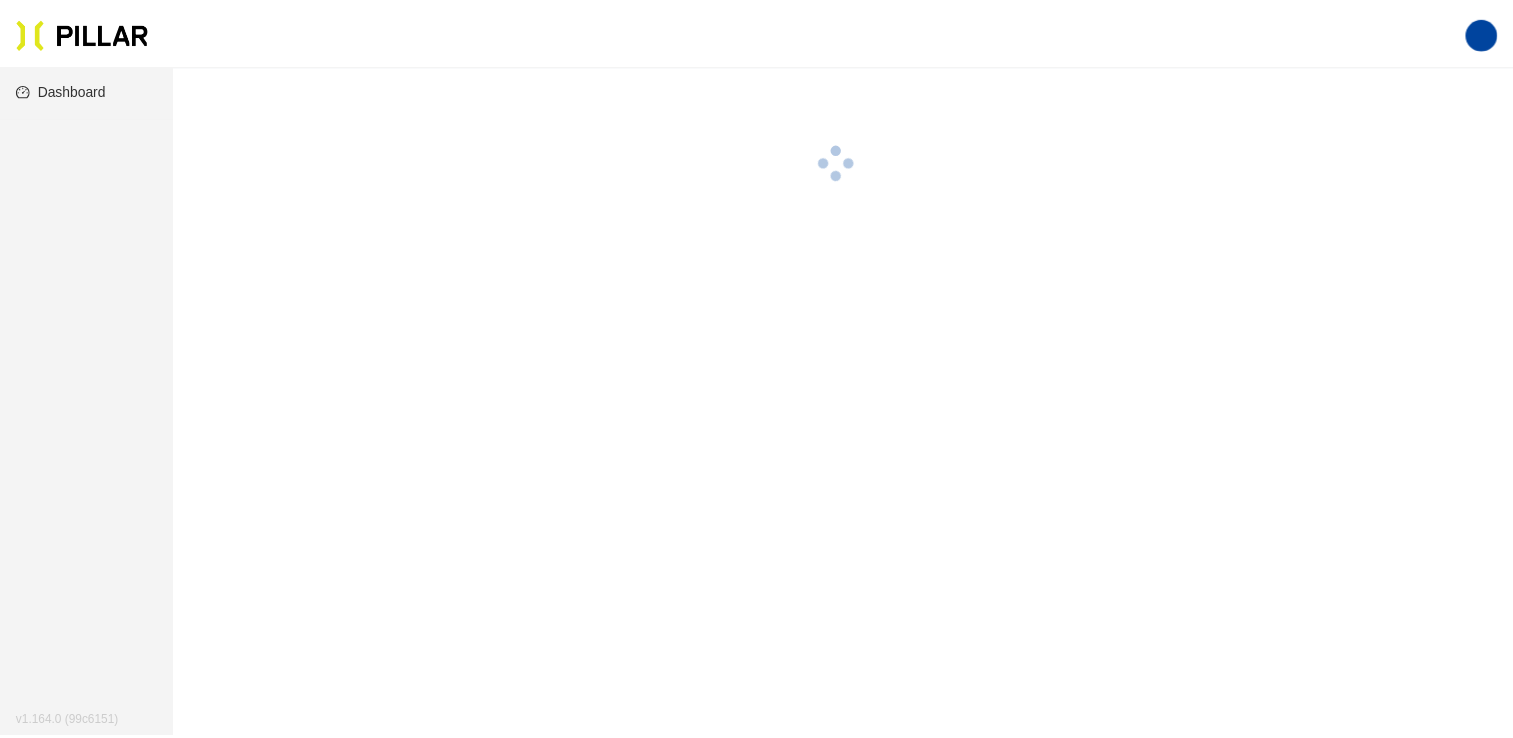 scroll, scrollTop: 64, scrollLeft: 0, axis: vertical 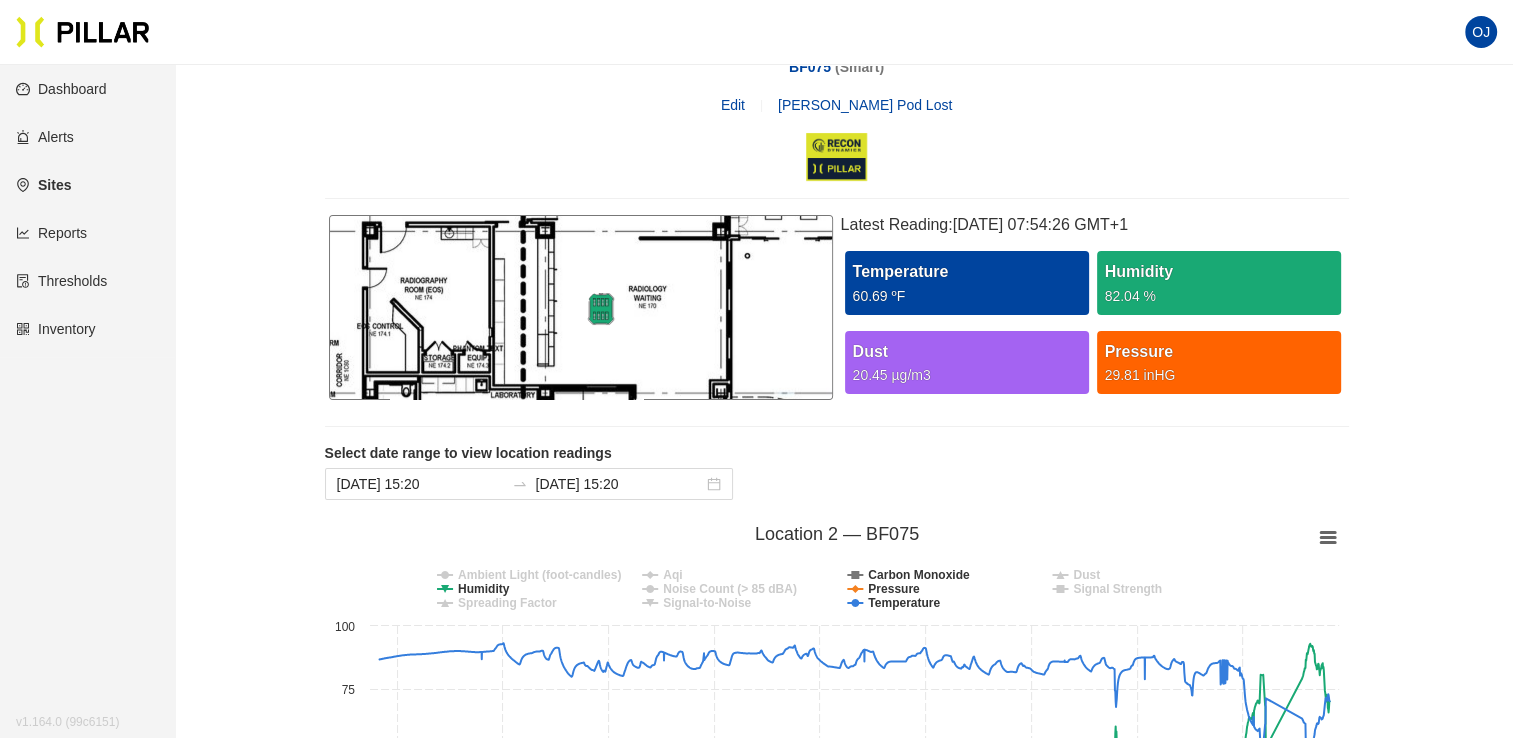 click on "Dashboard" at bounding box center [61, 89] 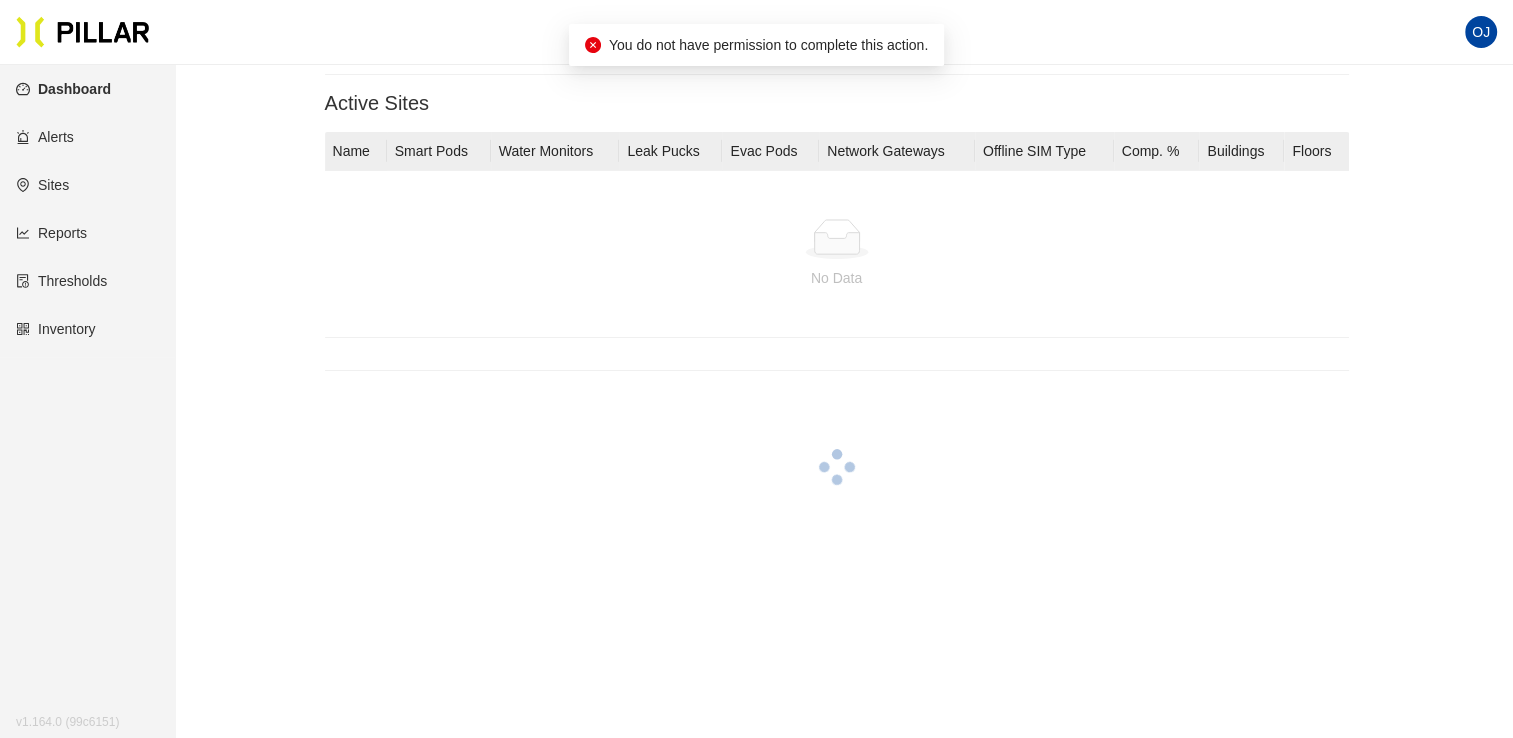 scroll, scrollTop: 0, scrollLeft: 0, axis: both 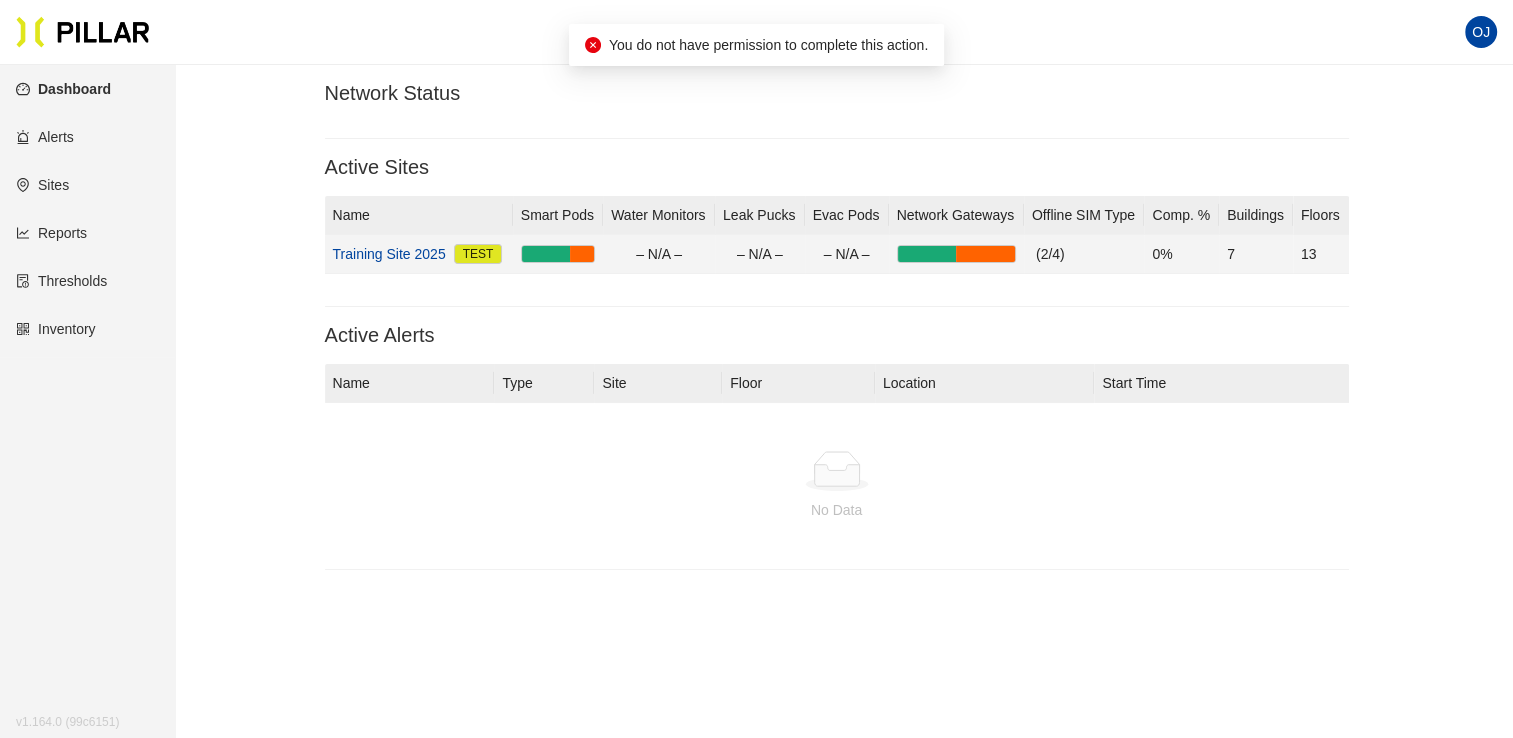 click on "Training Site 2025" at bounding box center [389, 254] 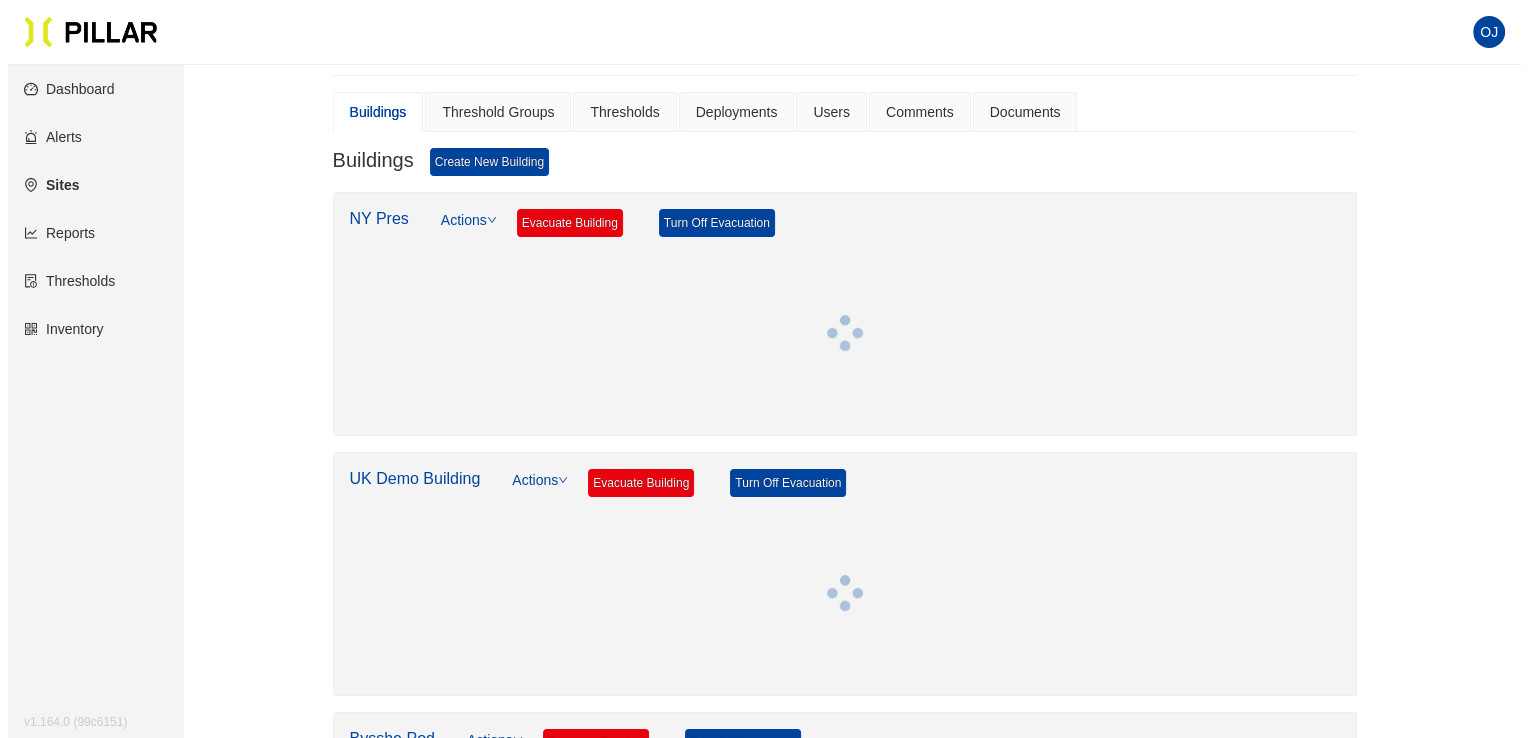 scroll, scrollTop: 200, scrollLeft: 0, axis: vertical 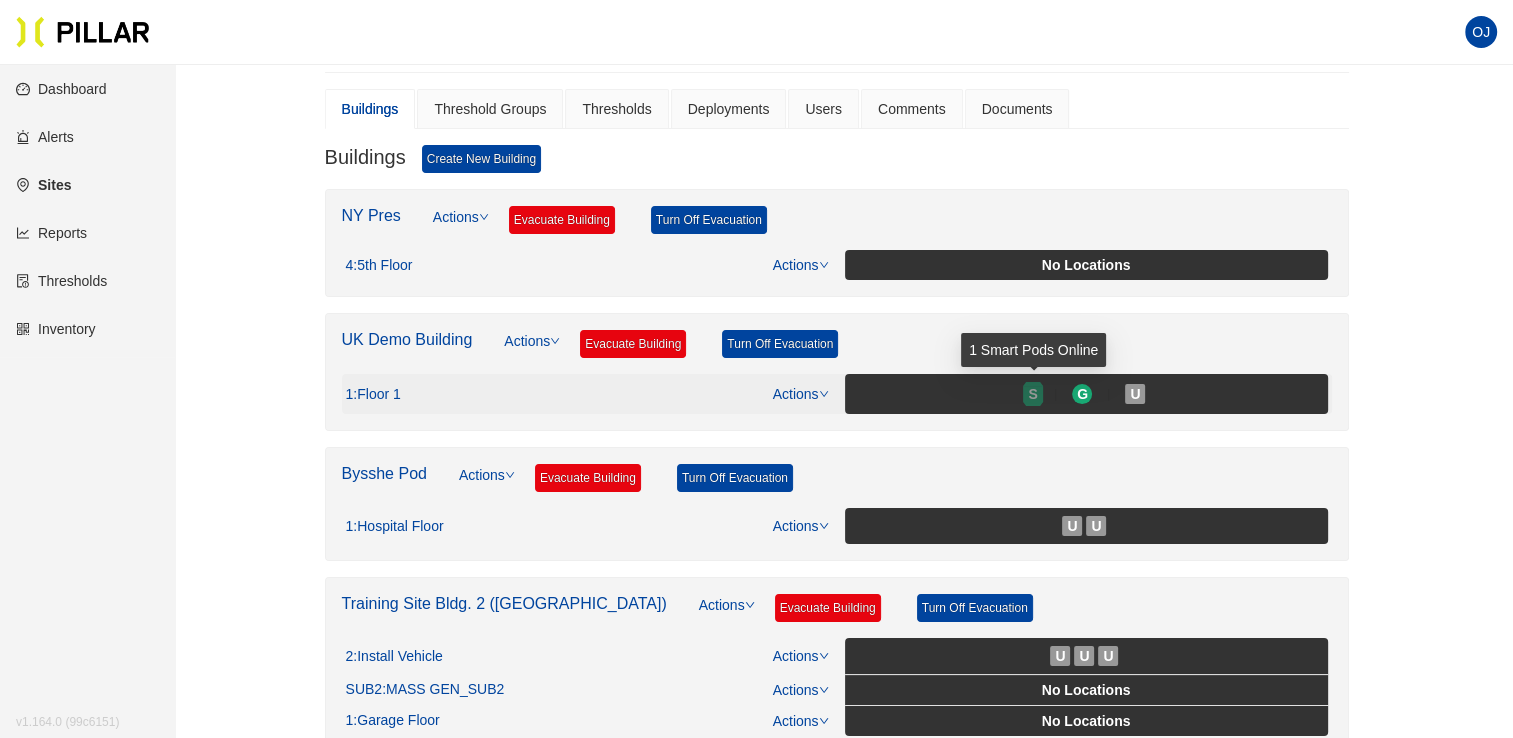 click on "S" at bounding box center [1032, 394] 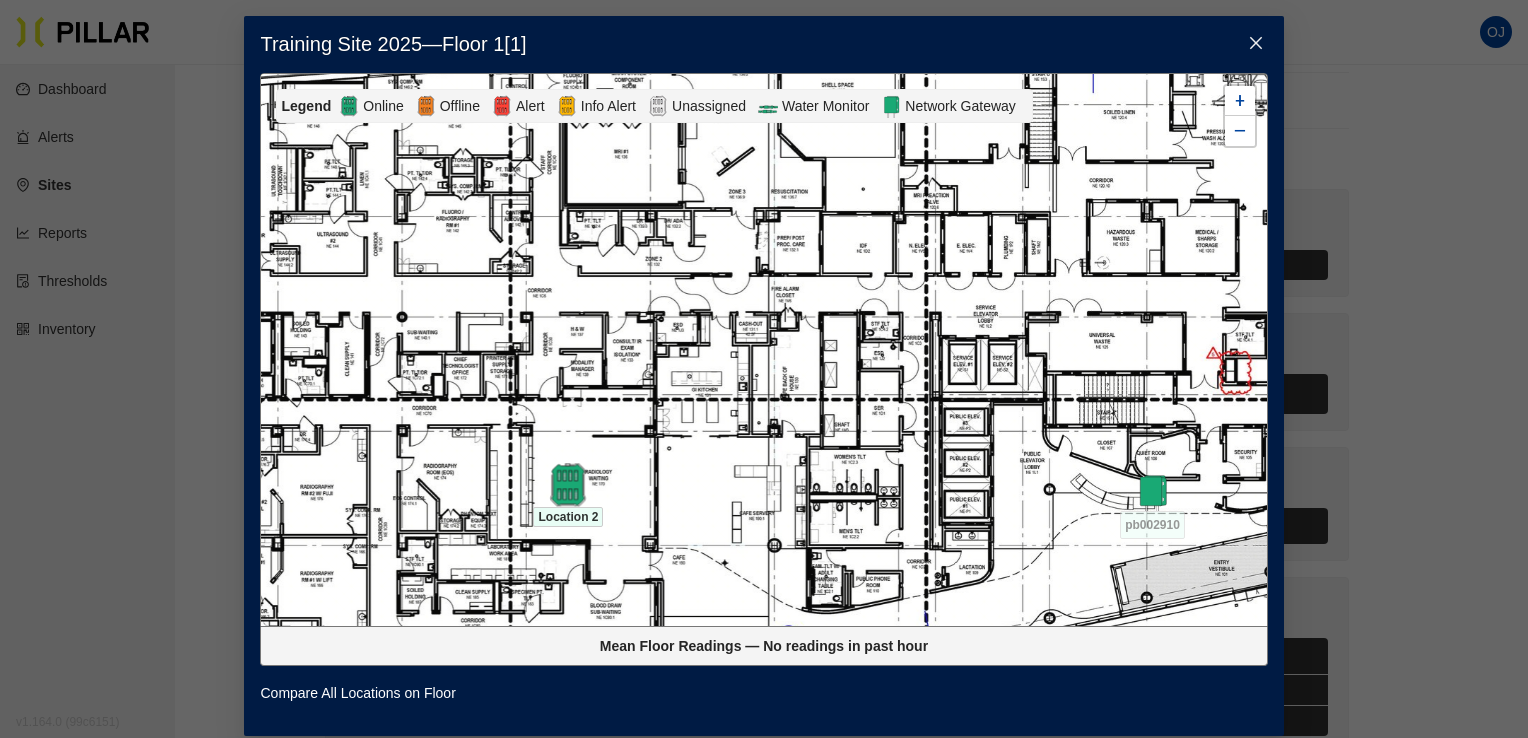 click at bounding box center [568, 484] 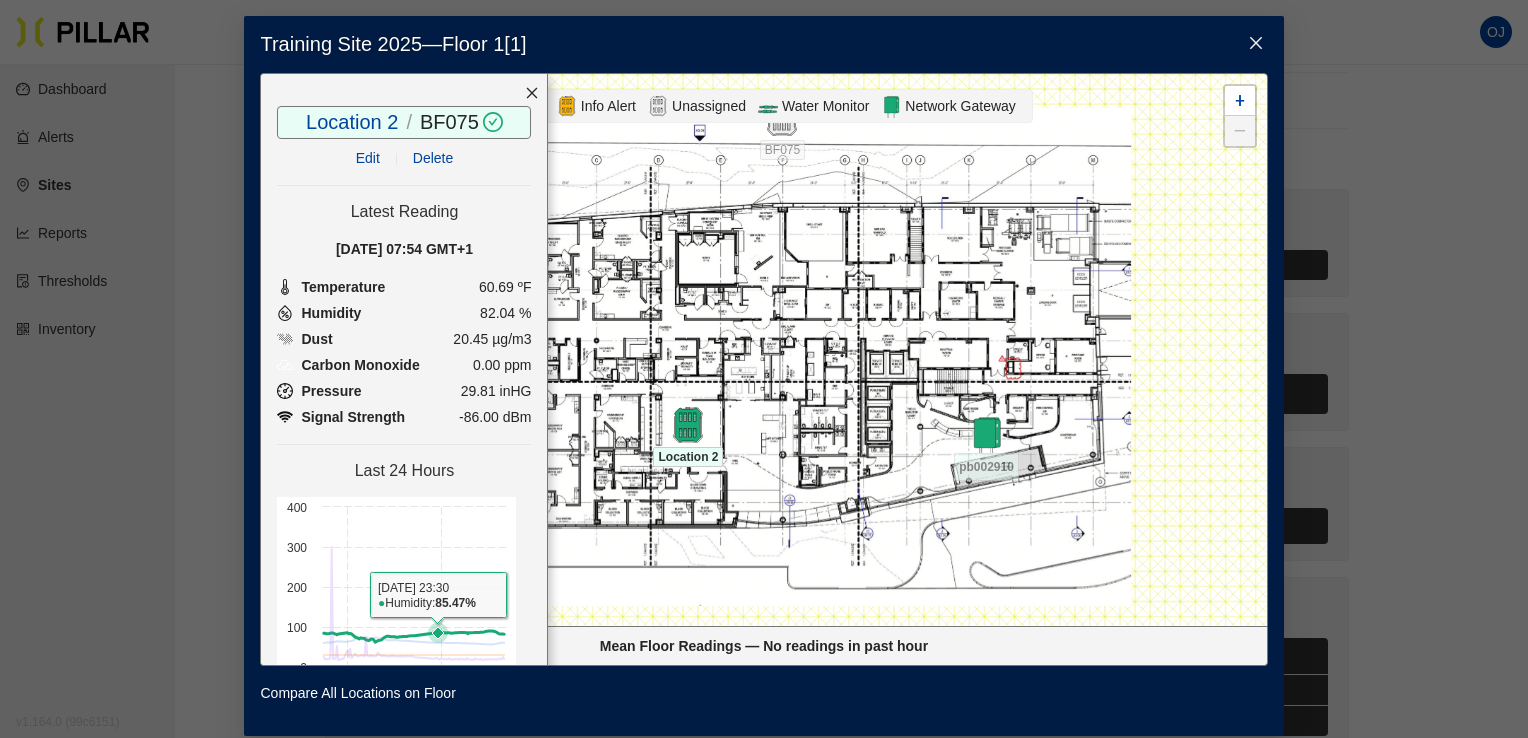 click 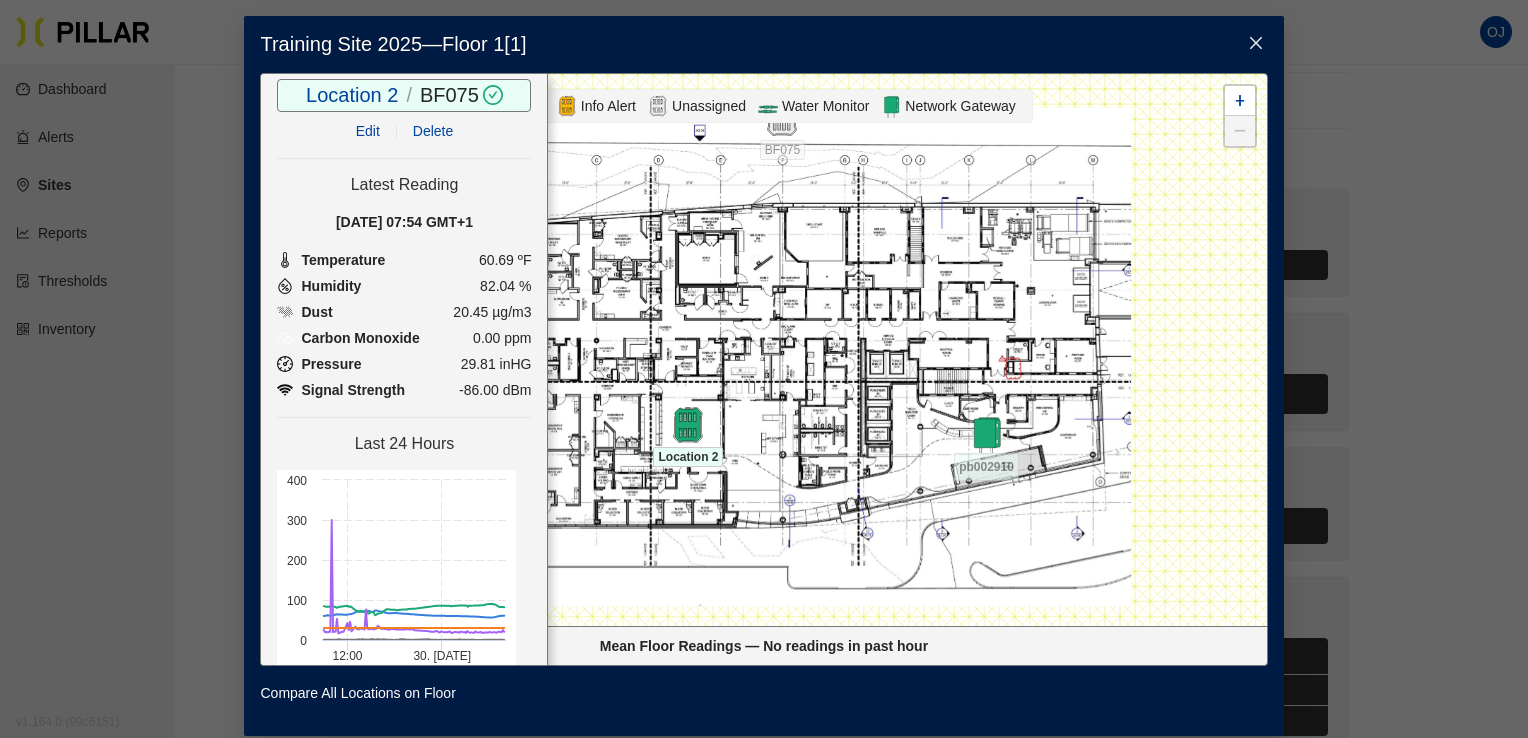 scroll, scrollTop: 0, scrollLeft: 0, axis: both 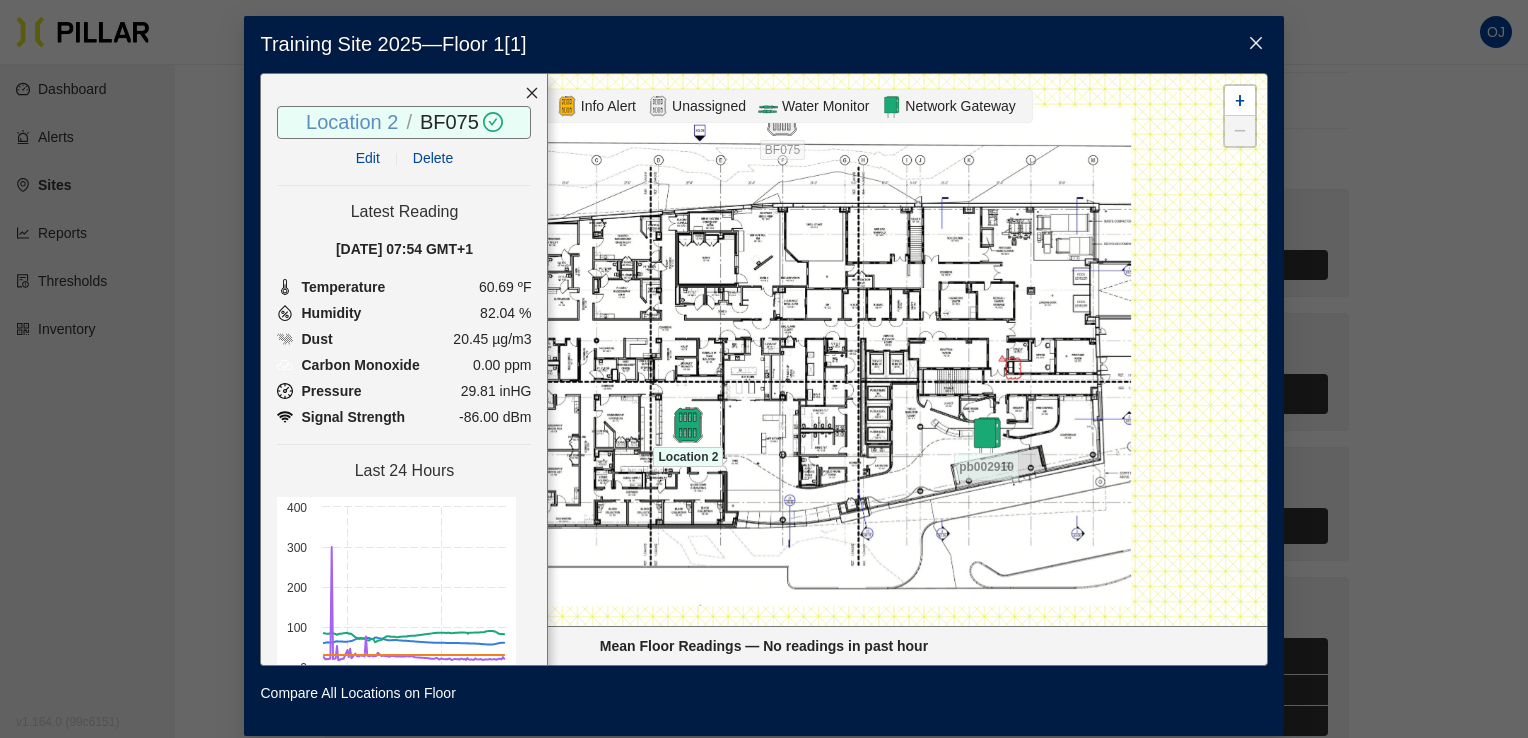 drag, startPoint x: 358, startPoint y: 117, endPoint x: 365, endPoint y: 125, distance: 10.630146 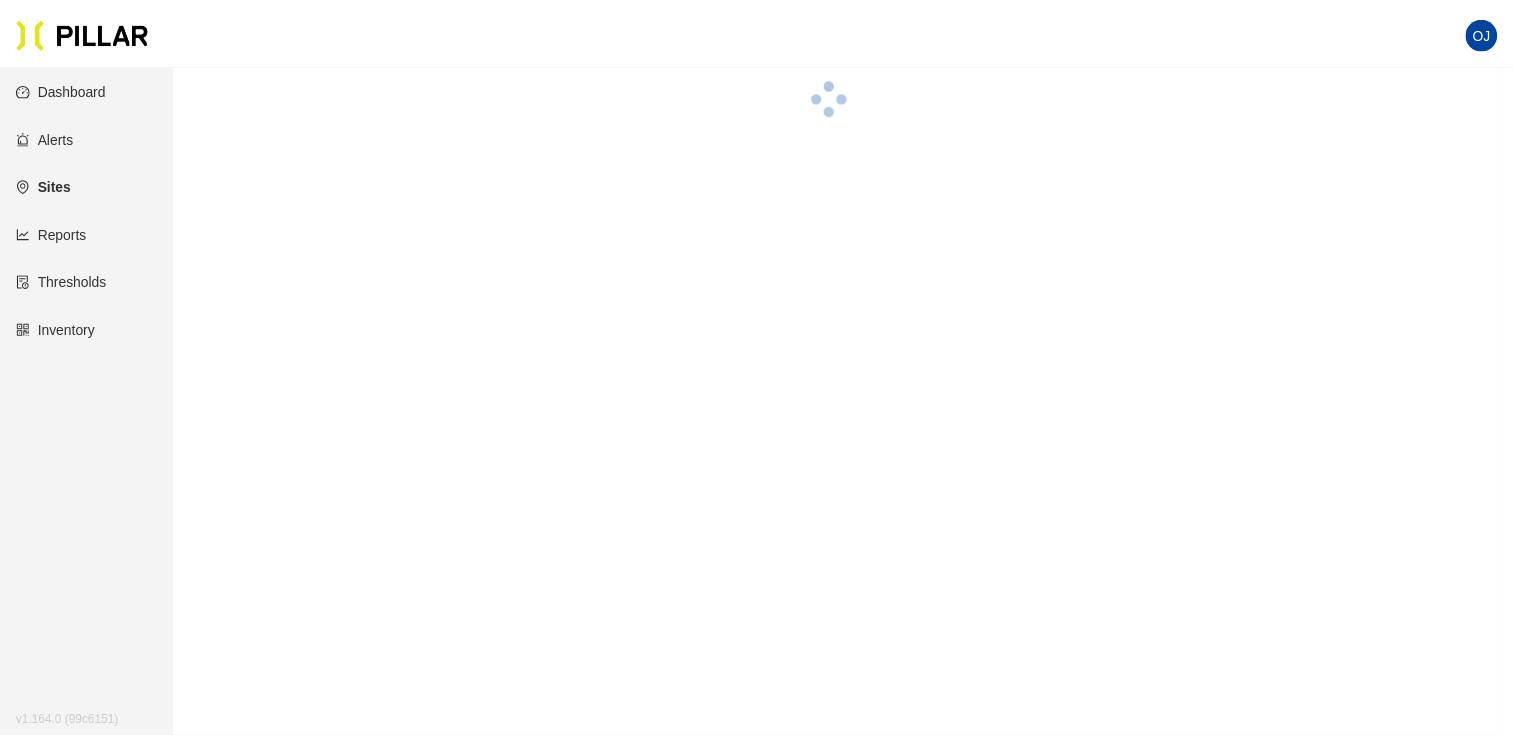 scroll, scrollTop: 64, scrollLeft: 0, axis: vertical 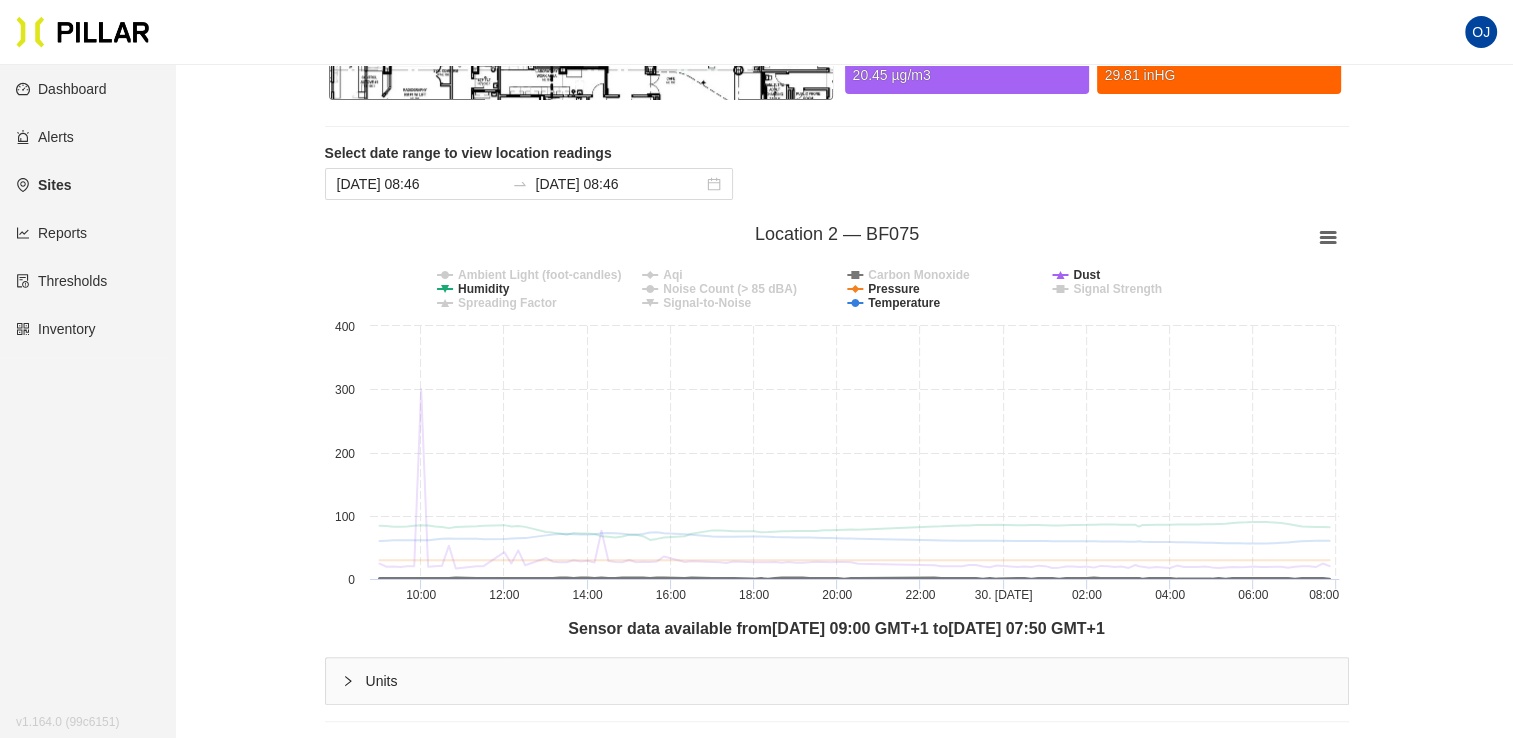click on "Carbon Monoxide" 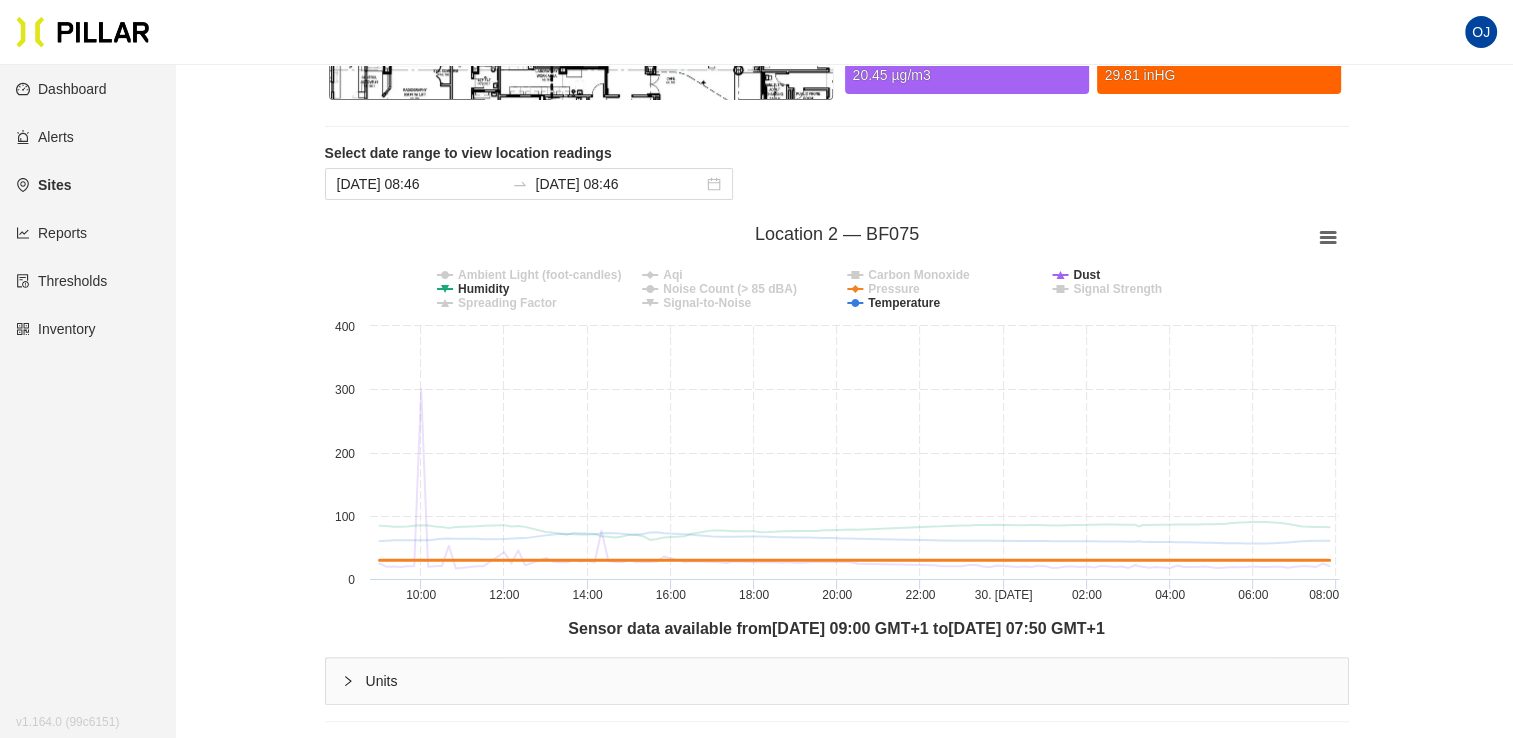 click on "Pressure" 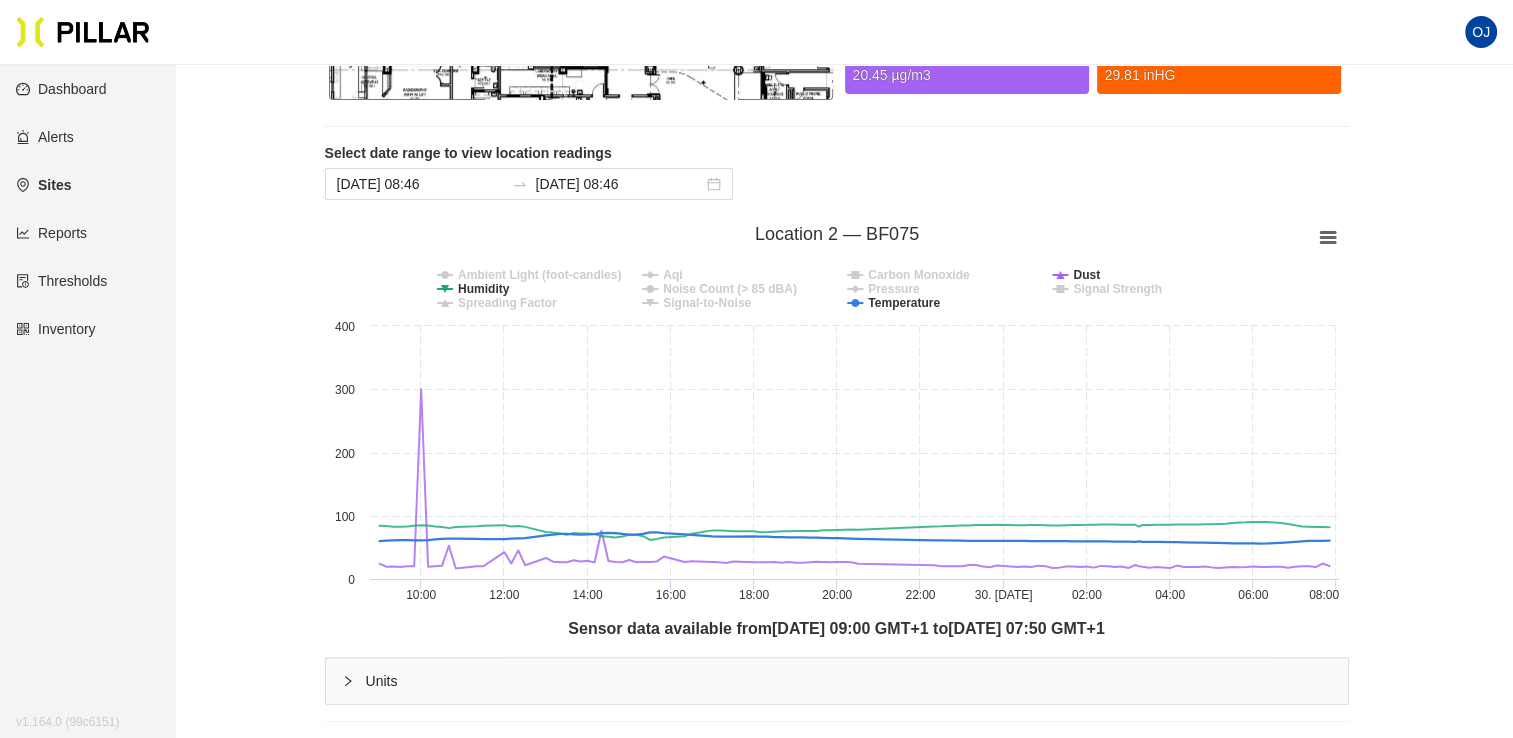 click on "Dust" 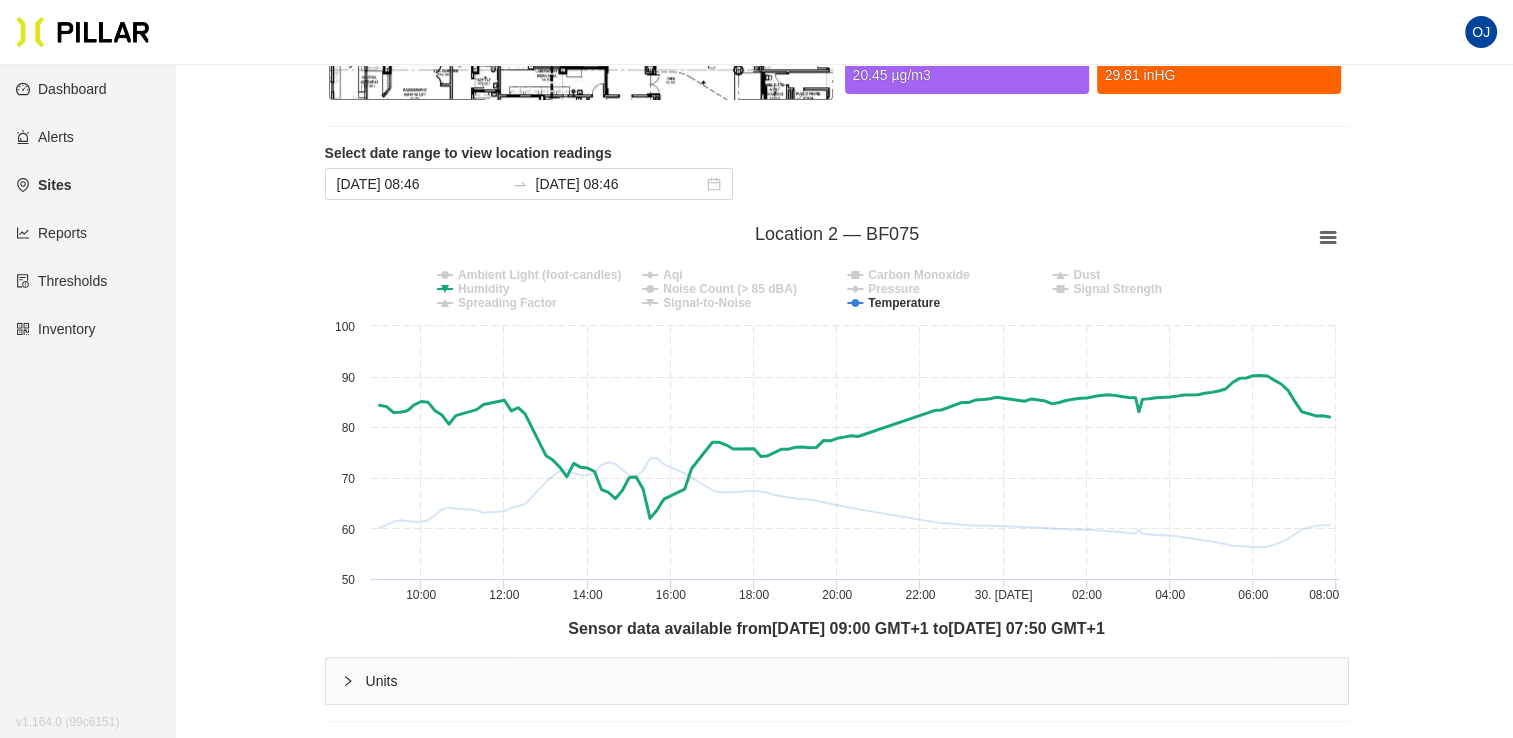 click on "Humidity" 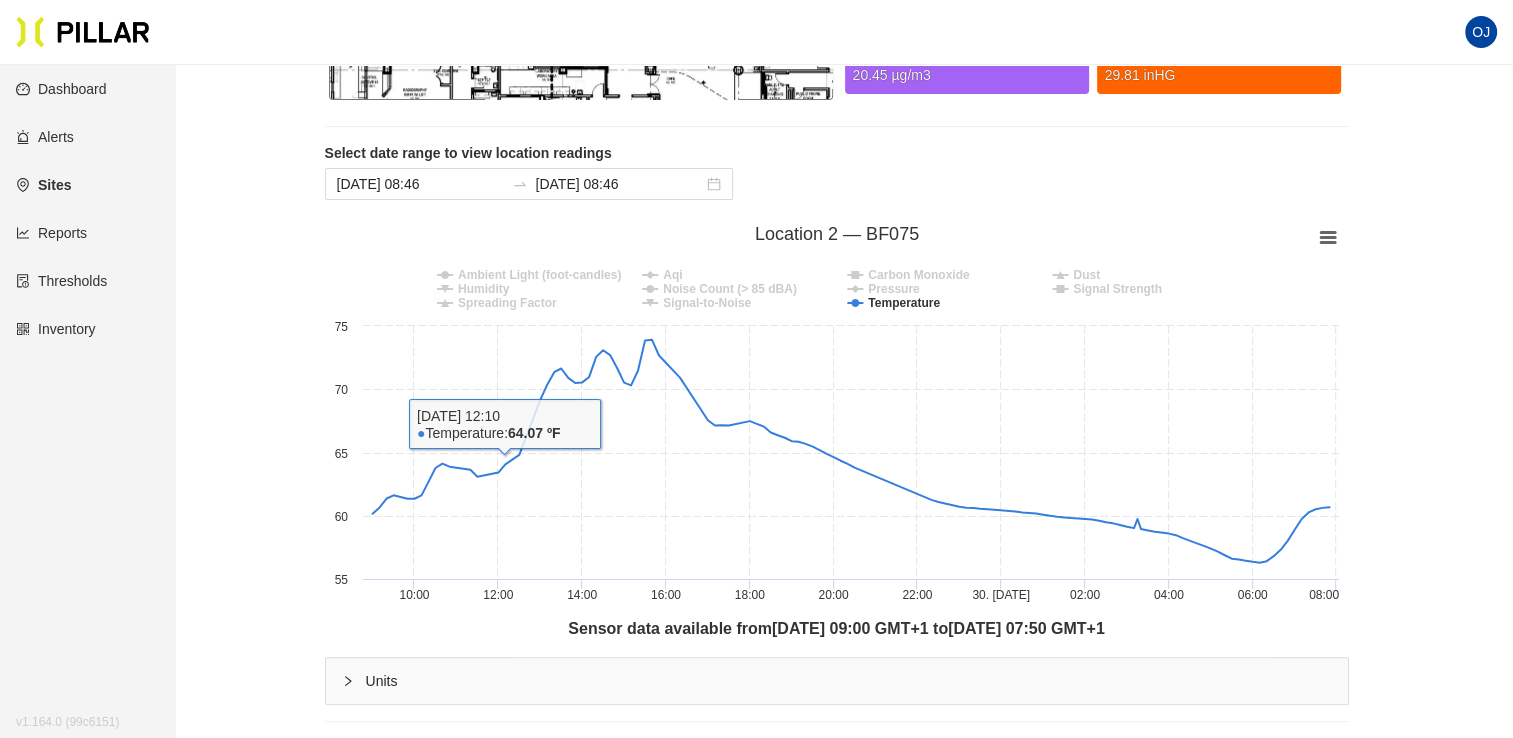 click on "Humidity" 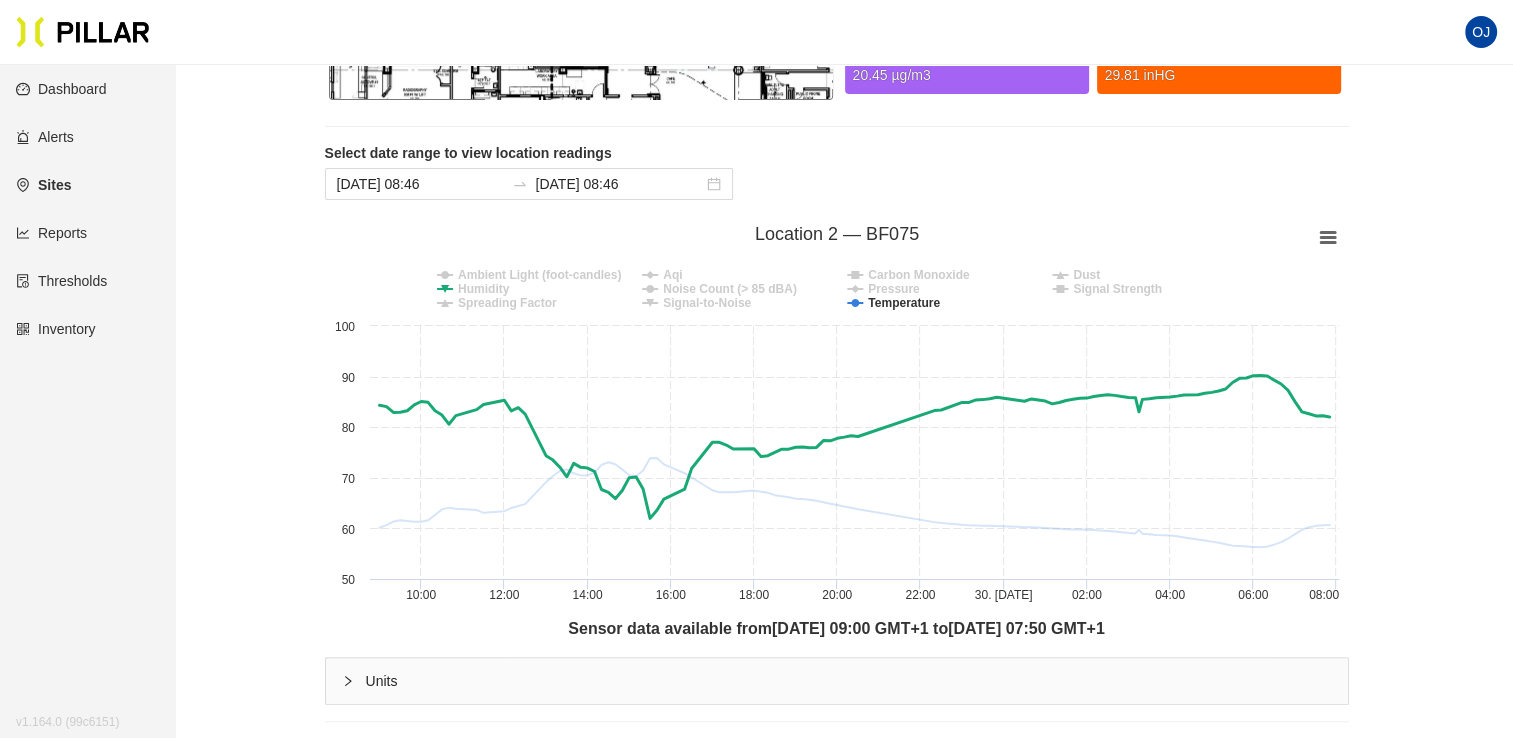 click on "Humidity" 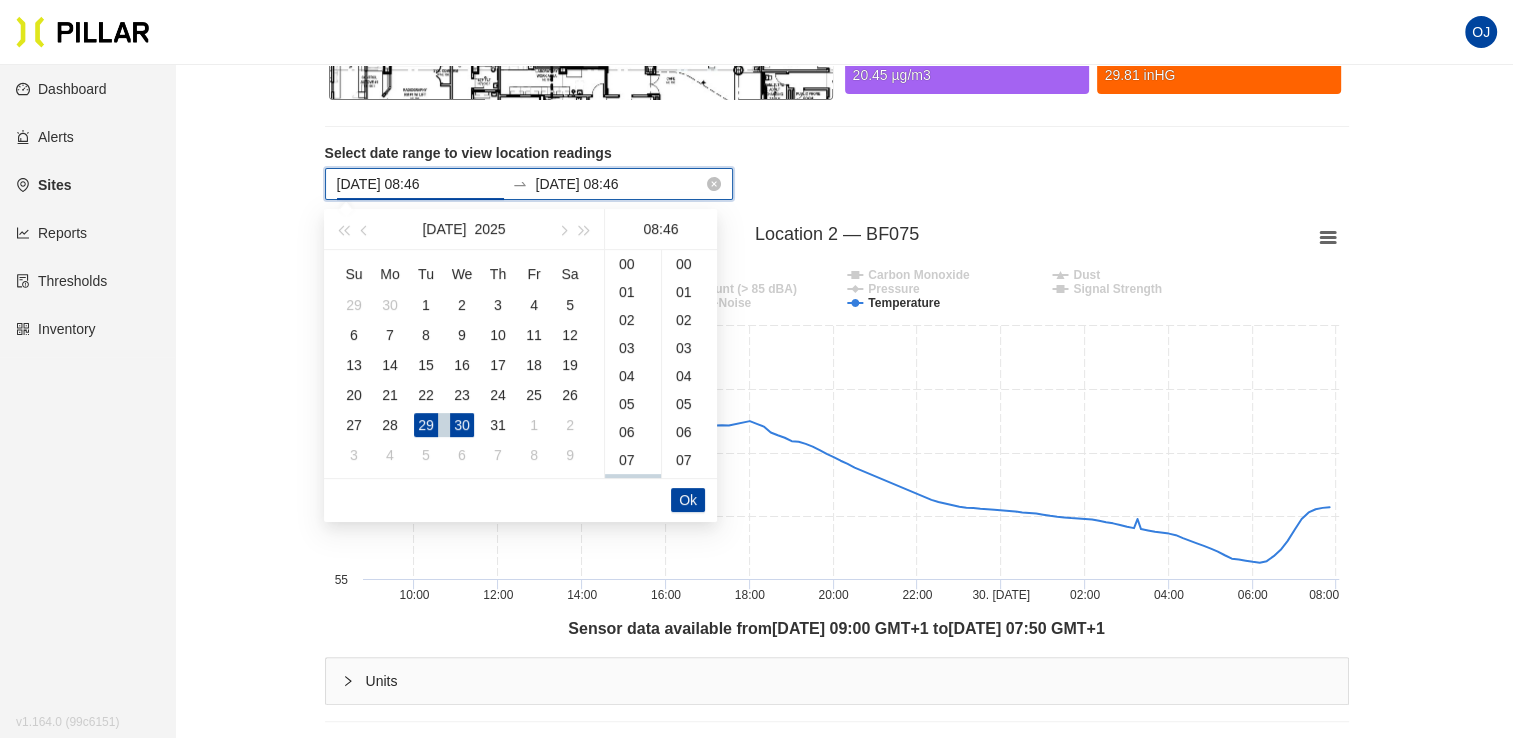 click on "[DATE] 08:46" at bounding box center [420, 184] 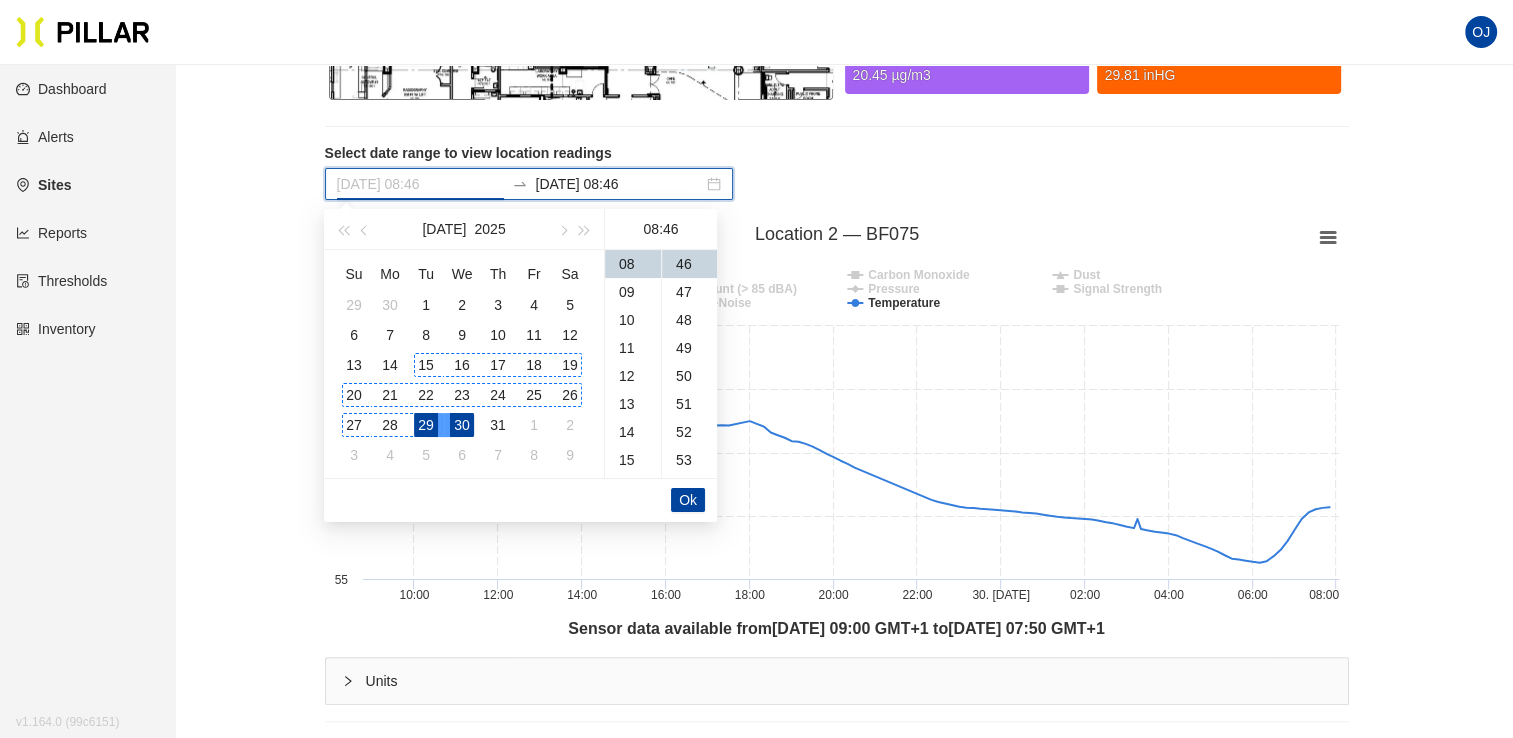 click on "15" at bounding box center [426, 365] 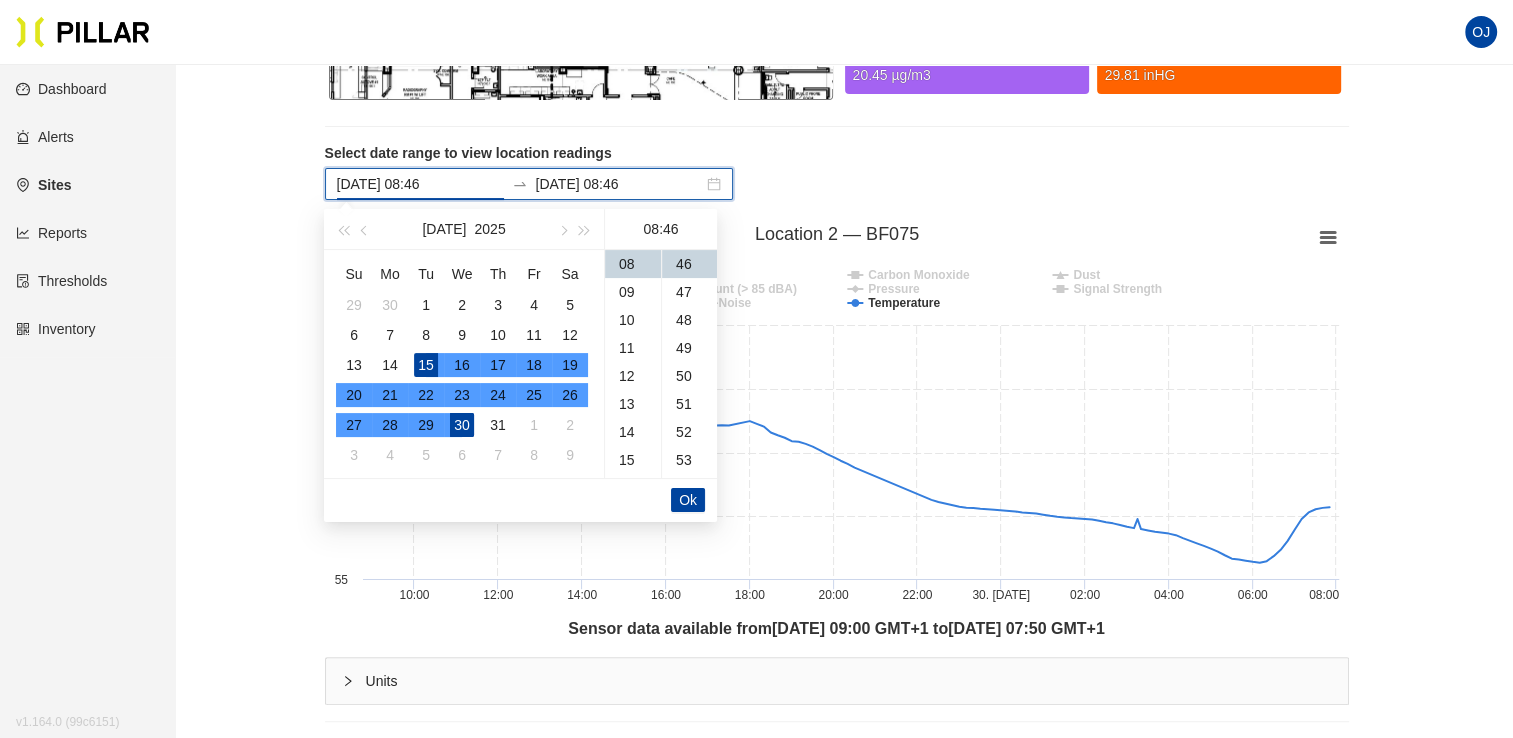 type on "[DATE] 08:46" 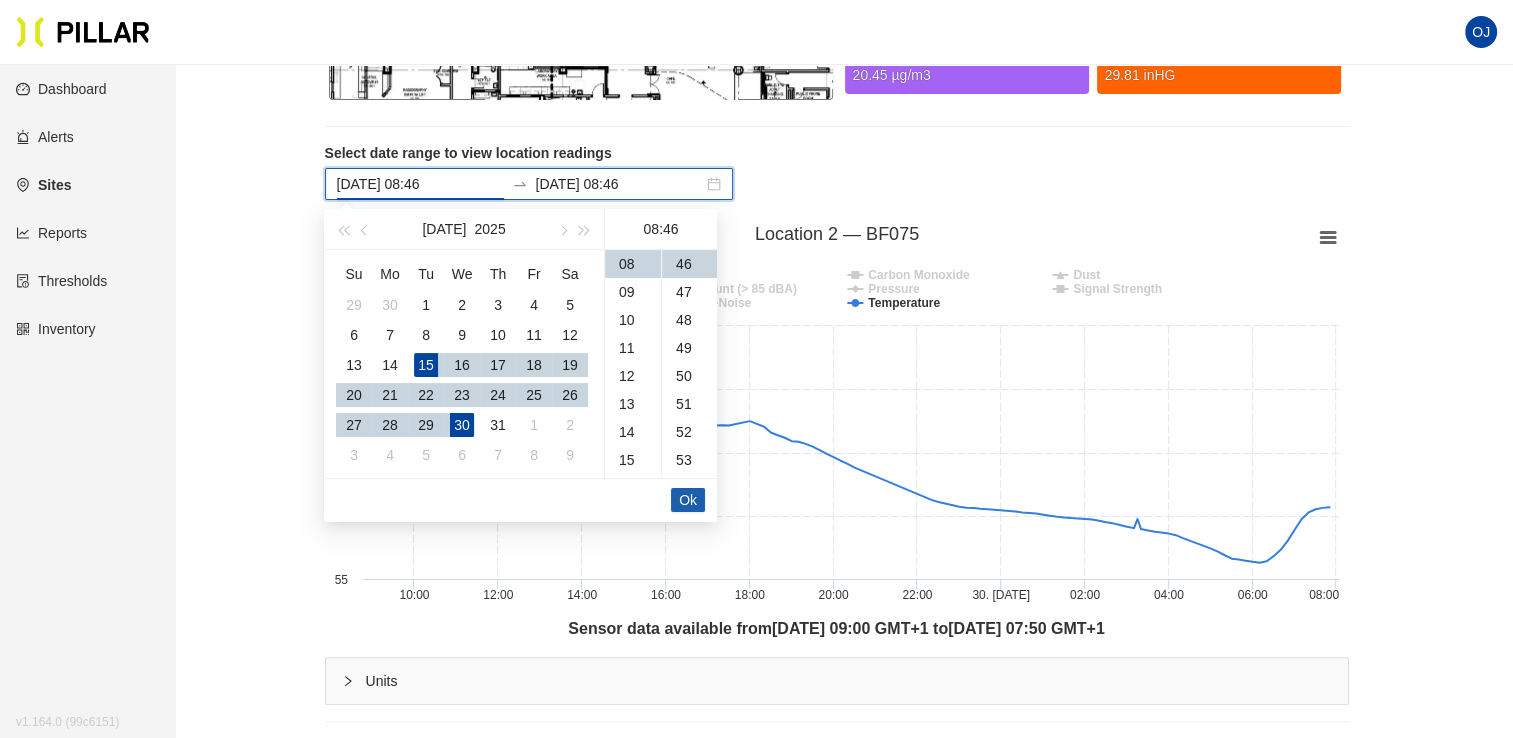 click on "Ok" at bounding box center (688, 500) 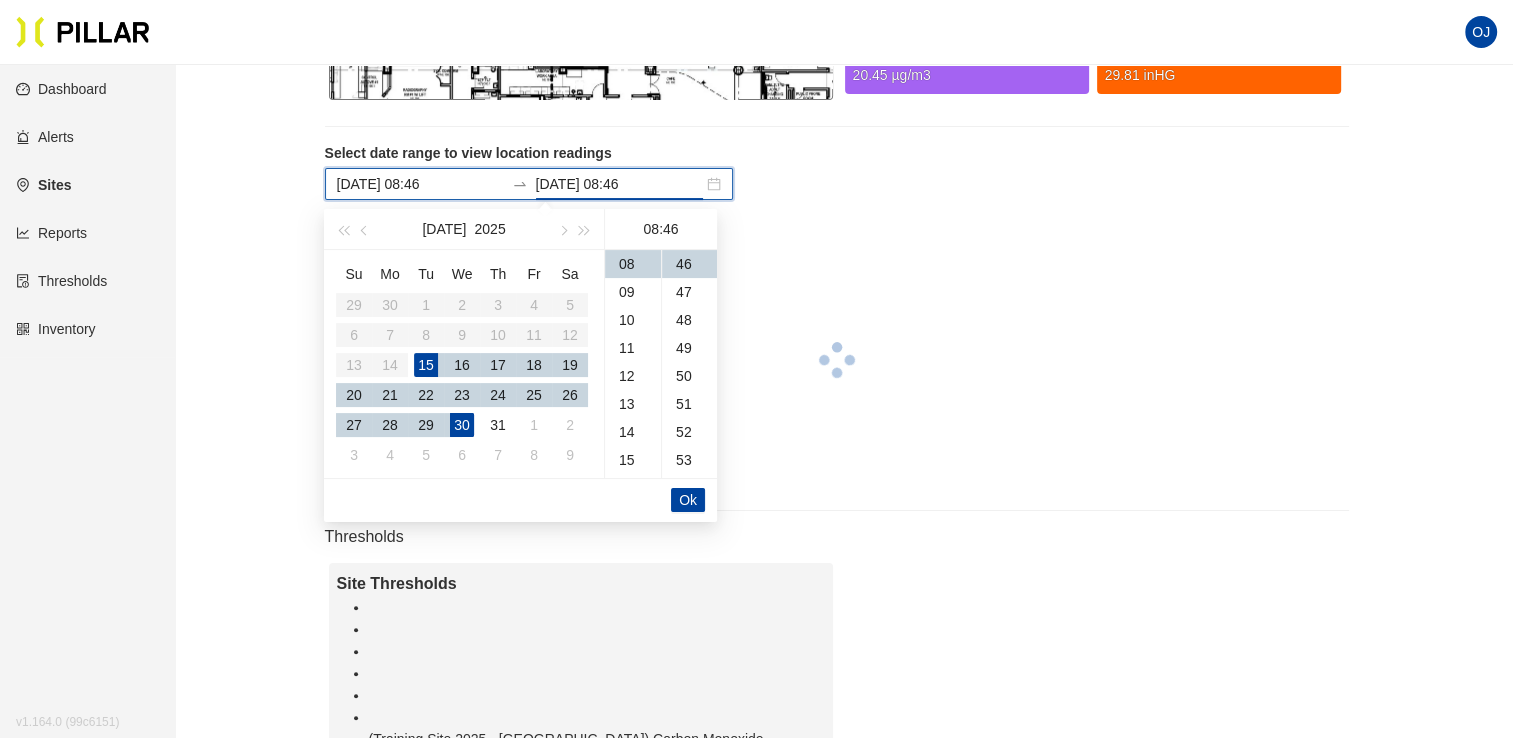 click on "Ok" at bounding box center [688, 500] 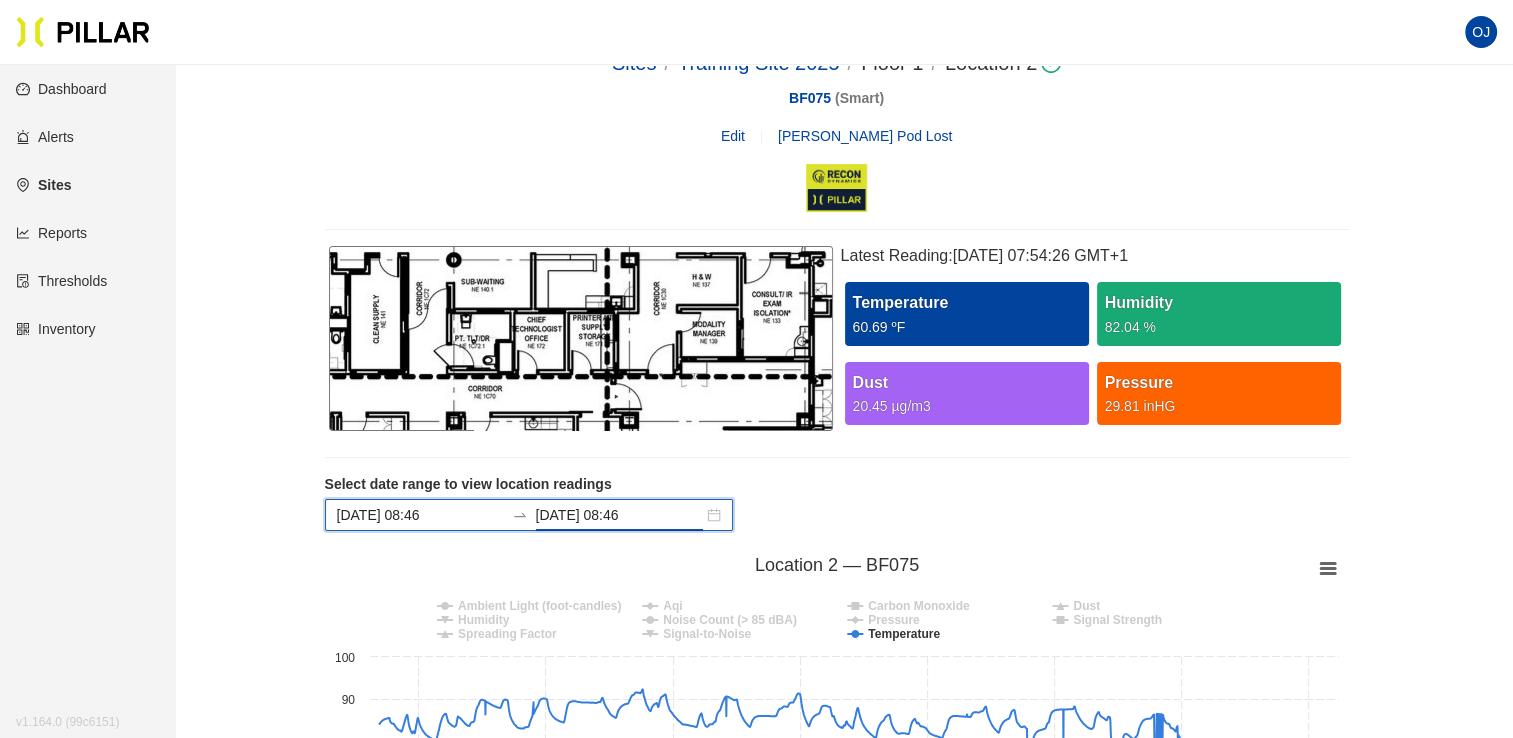 scroll, scrollTop: 0, scrollLeft: 0, axis: both 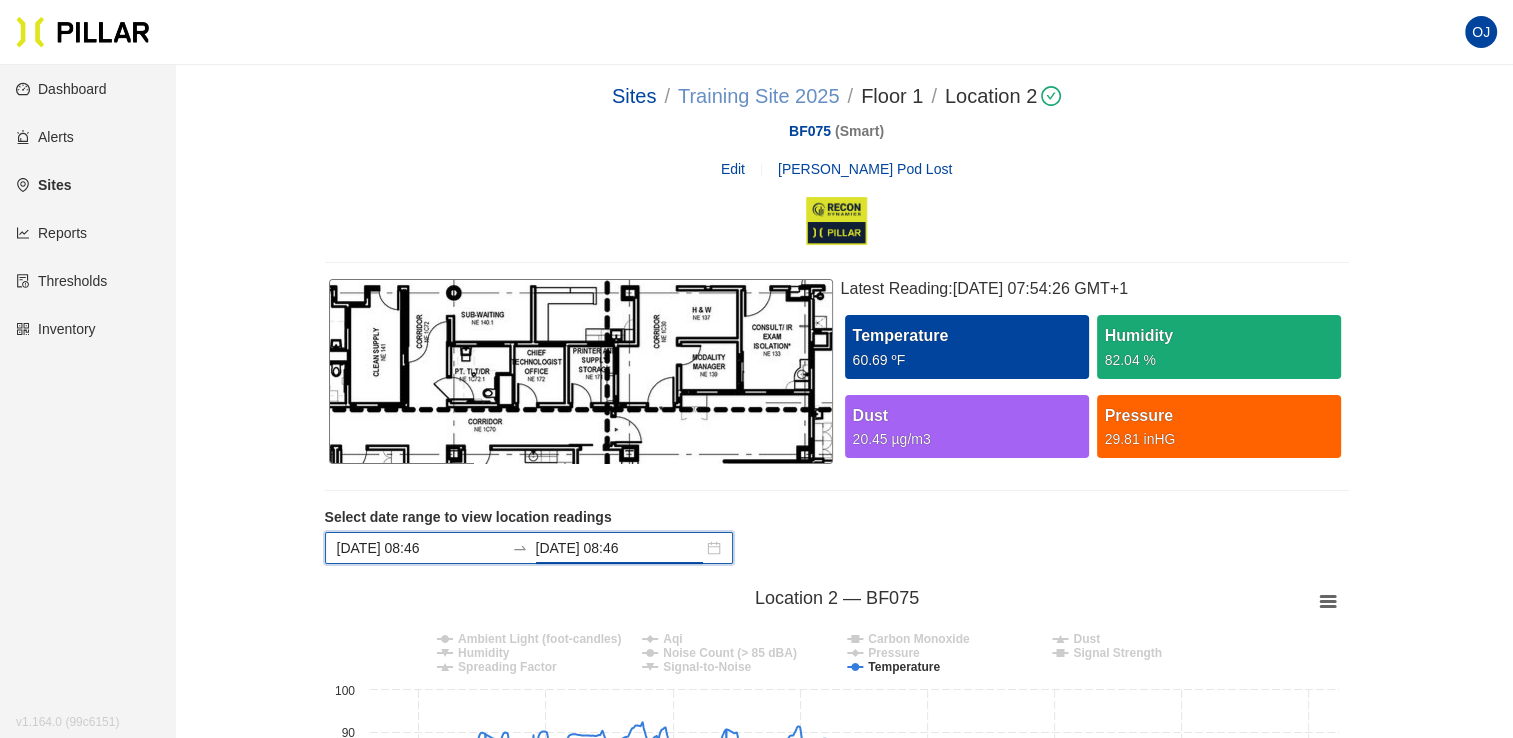 click on "Training Site 2025" at bounding box center [759, 96] 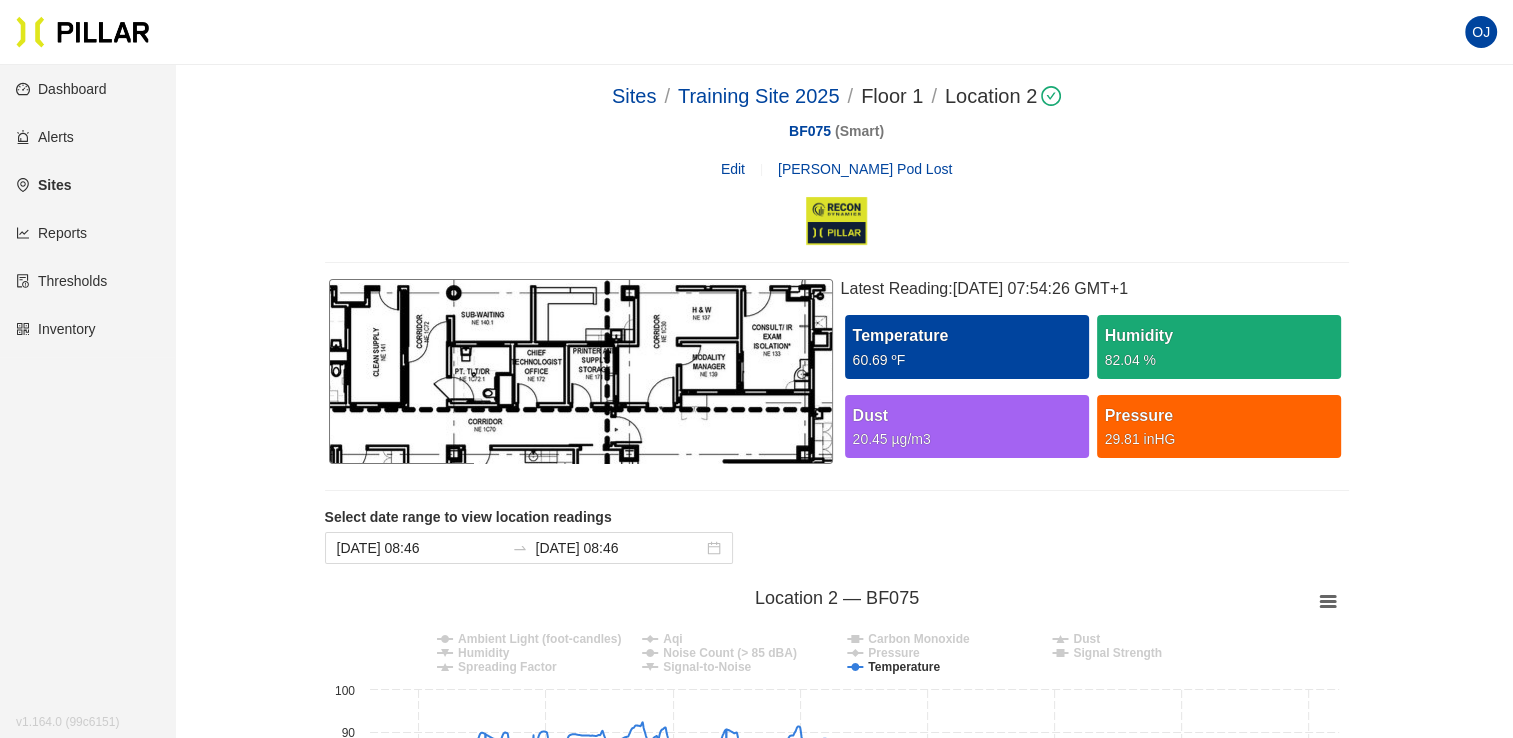 click on "Sites / Training Site 2025 / Floor 1 / Location 2 / BF075   ( Smart ) Edit [PERSON_NAME] Pod Lost Latest Reading:  [DATE] 07:54:26 GMT+1 Temperature 60.69  ºF Humidity 82.04 % Dust 20.45  µg/m3 Pressure 29.81  inHG Select date range to view location readings [DATE] 08:46 [DATE] 08:46 Created with Highcharts 8.2.2 Chart context menu Location 2 — BF075 Ambient Light (foot-candles) Aqi Carbon Monoxide Dust Humidity Noise Count (> 85 dBA) Pressure Signal Strength Spreading Factor Signal-to-Noise Temperature [DATE]. [DATE] [DATE]. [DATE] [DATE]. [DATE] [DATE]. [DATE] 40 50 60 70 80 90 100 [DATE] 21:40 ●  Temperature:  88.14 ºF Sensor data available from  [DATE] 08:55 GMT+1   to  [DATE] 07:50 GMT+1 Units Thresholds Site Thresholds (Training Site 2025 - UK) Carbon Monoxide (Training 2025) Humidity 85% [Training Site] Temp -Floor 1 [Training Site 2025] - Adverse Temperature [Training Site 2025] - Elevated Temperature  Comments Comment   Tags   Select Tags Submit" at bounding box center [836, 930] 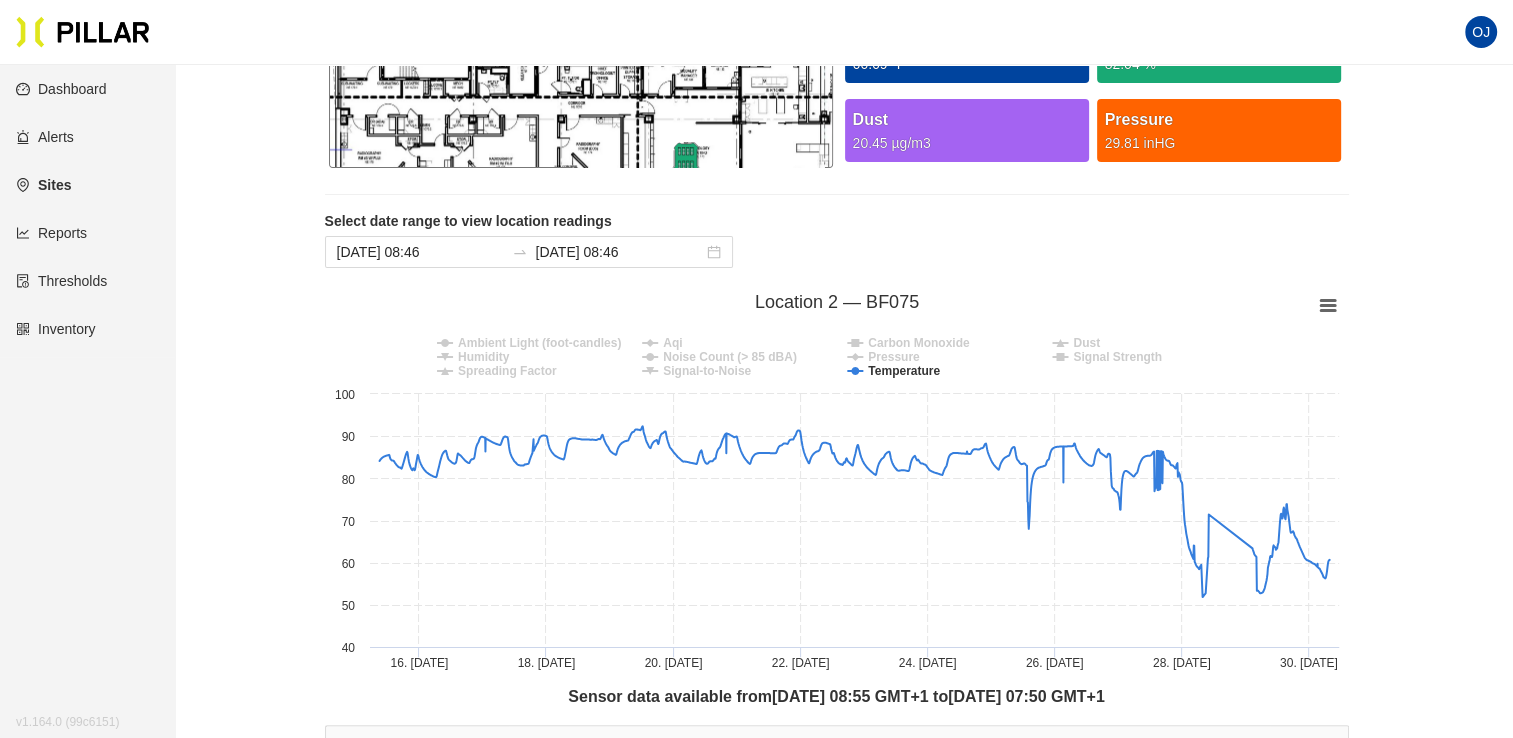 scroll, scrollTop: 300, scrollLeft: 0, axis: vertical 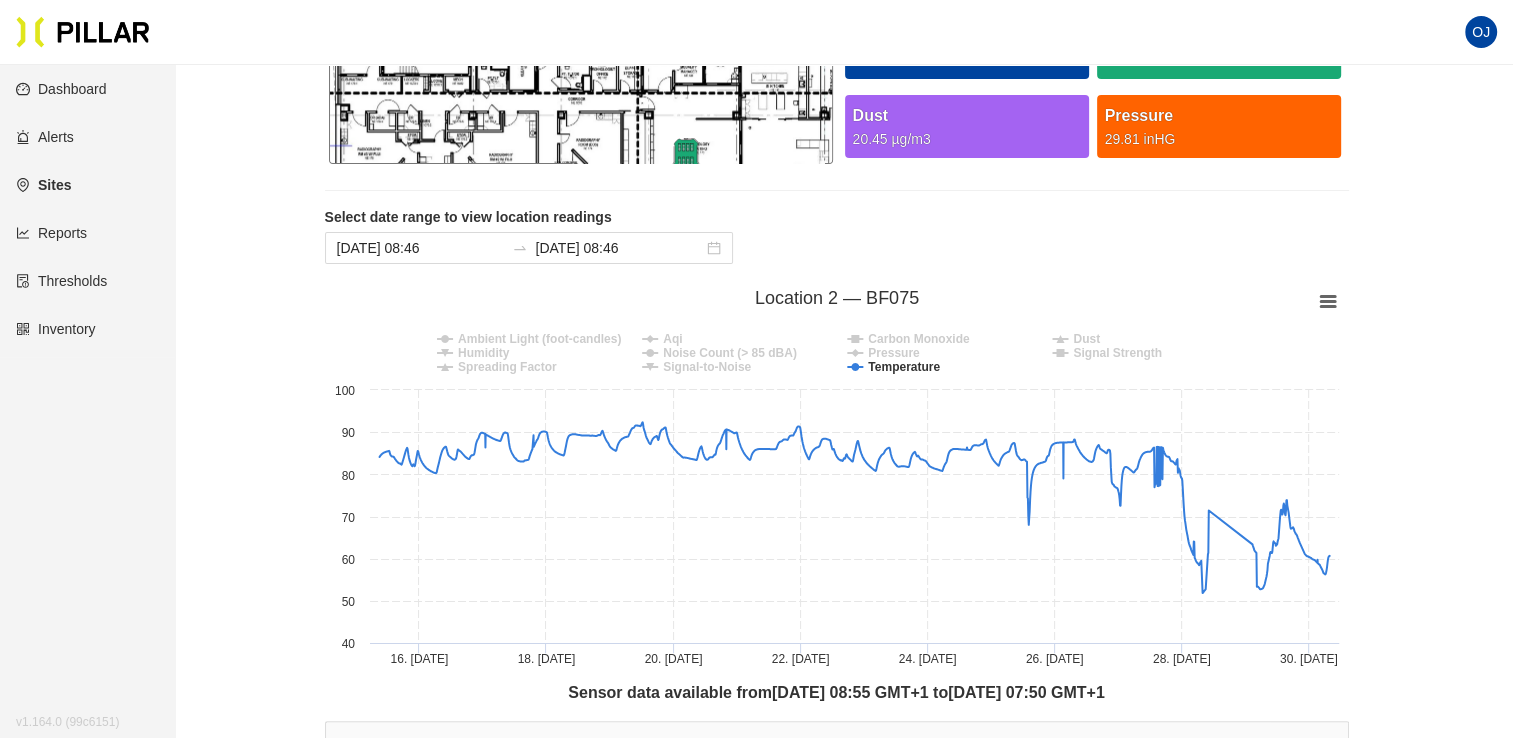 click on "Ambient Light (foot-candles)" 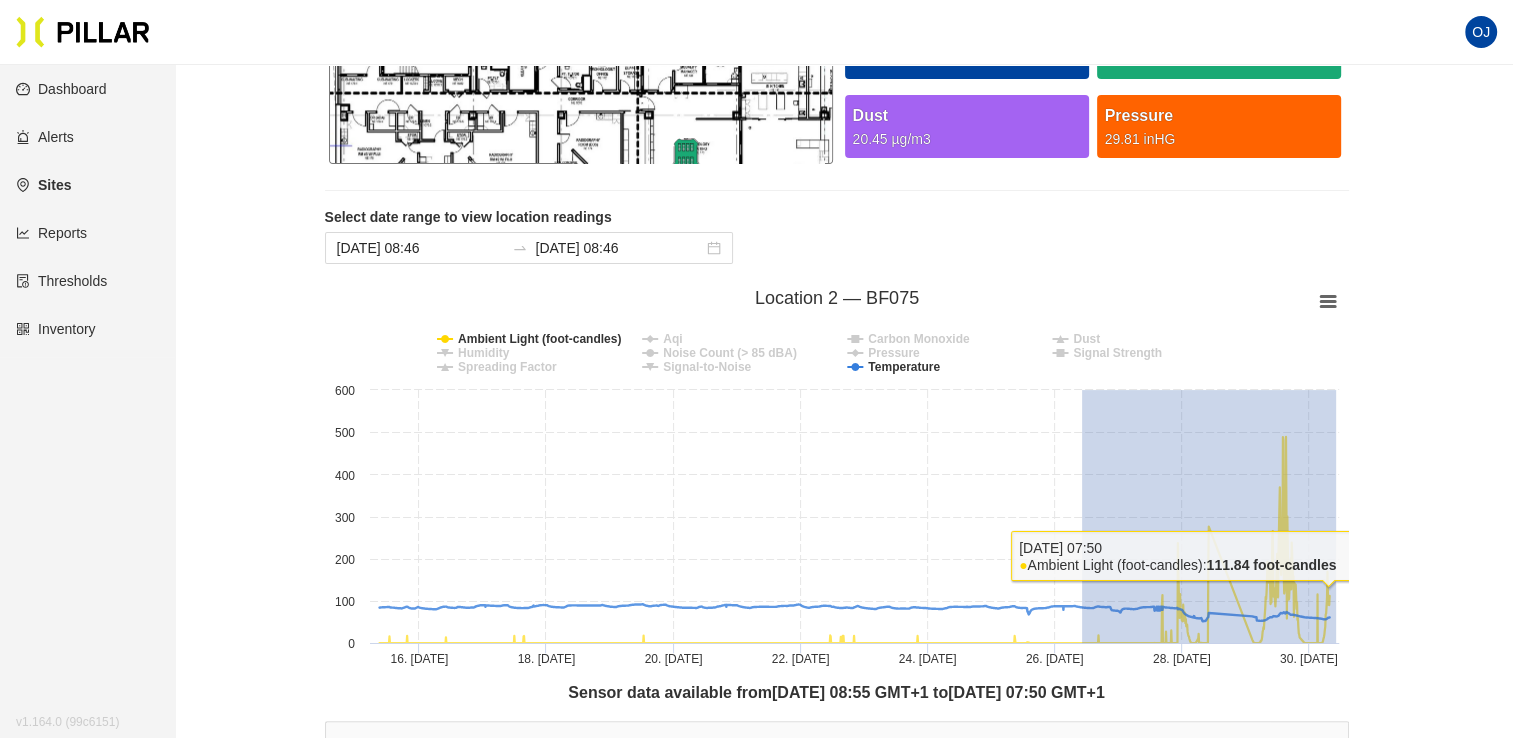 drag, startPoint x: 1082, startPoint y: 518, endPoint x: 1376, endPoint y: 533, distance: 294.38242 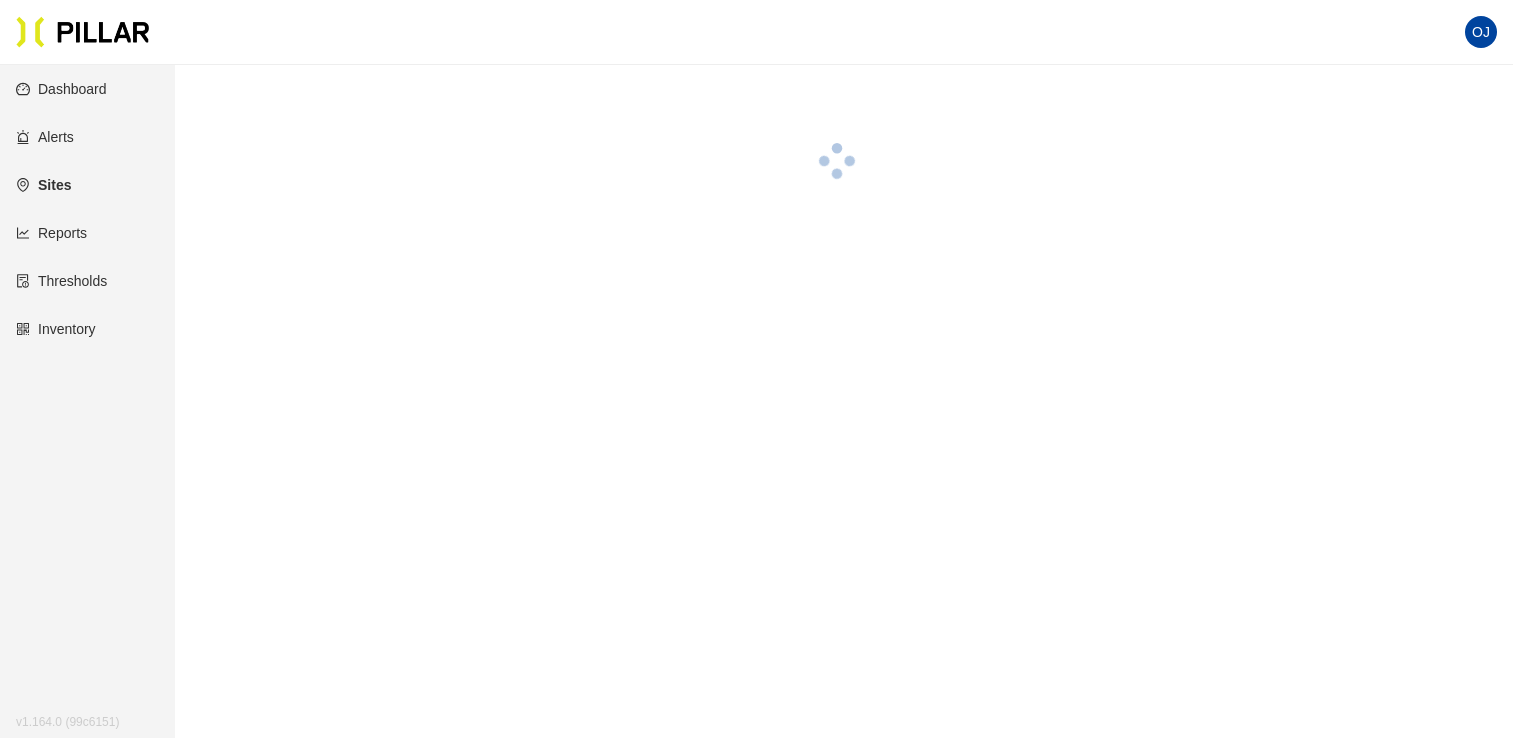 scroll, scrollTop: 0, scrollLeft: 0, axis: both 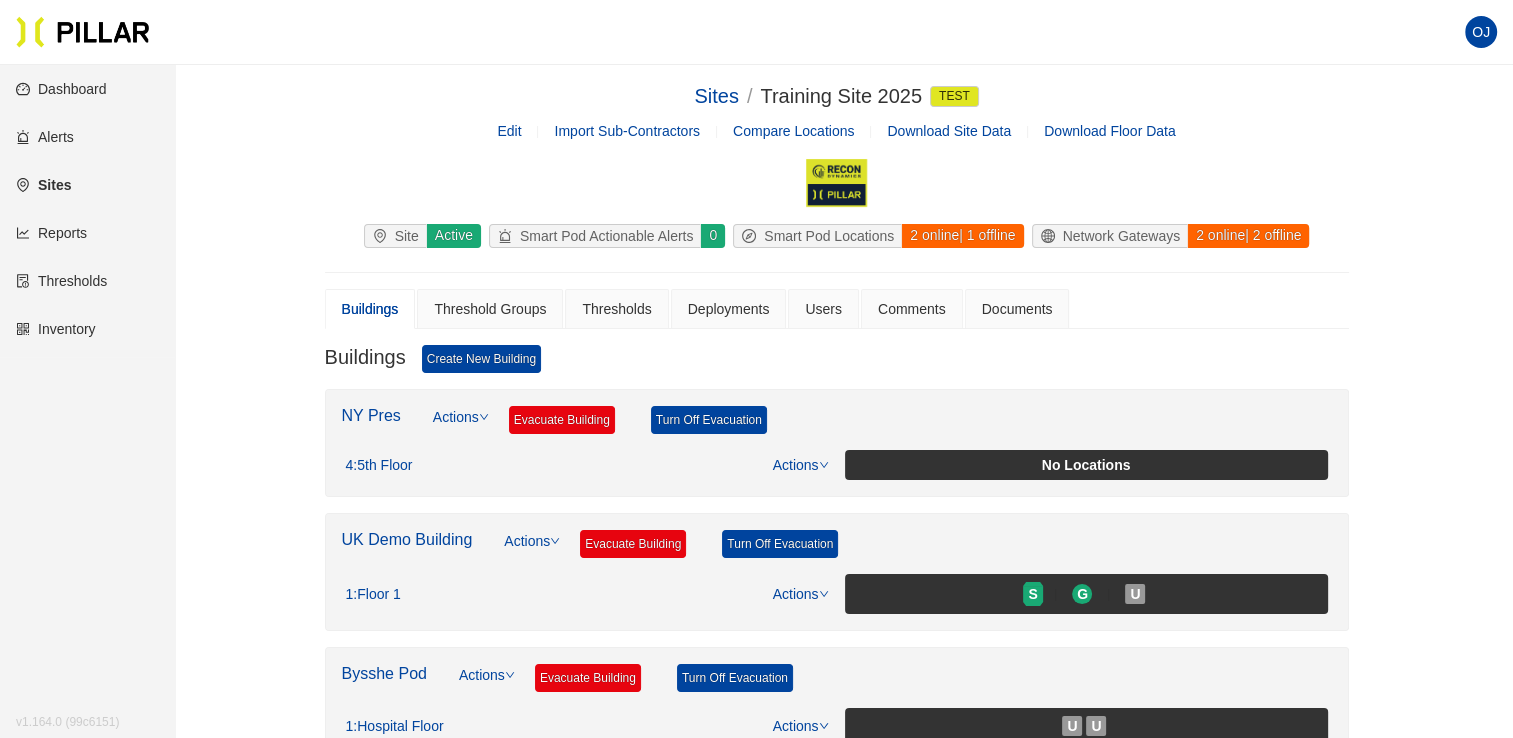 click on "Compare Locations" at bounding box center [793, 131] 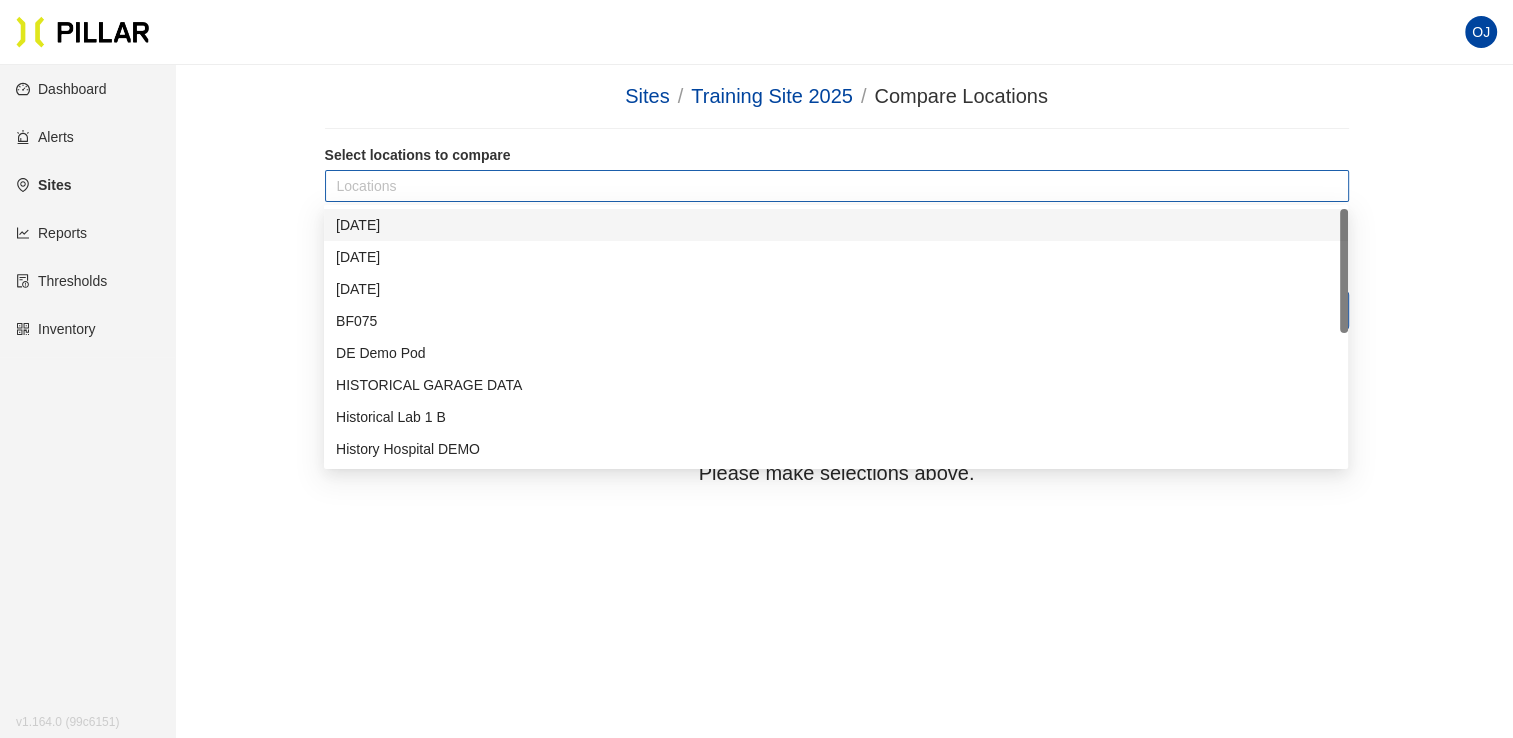 click at bounding box center (837, 186) 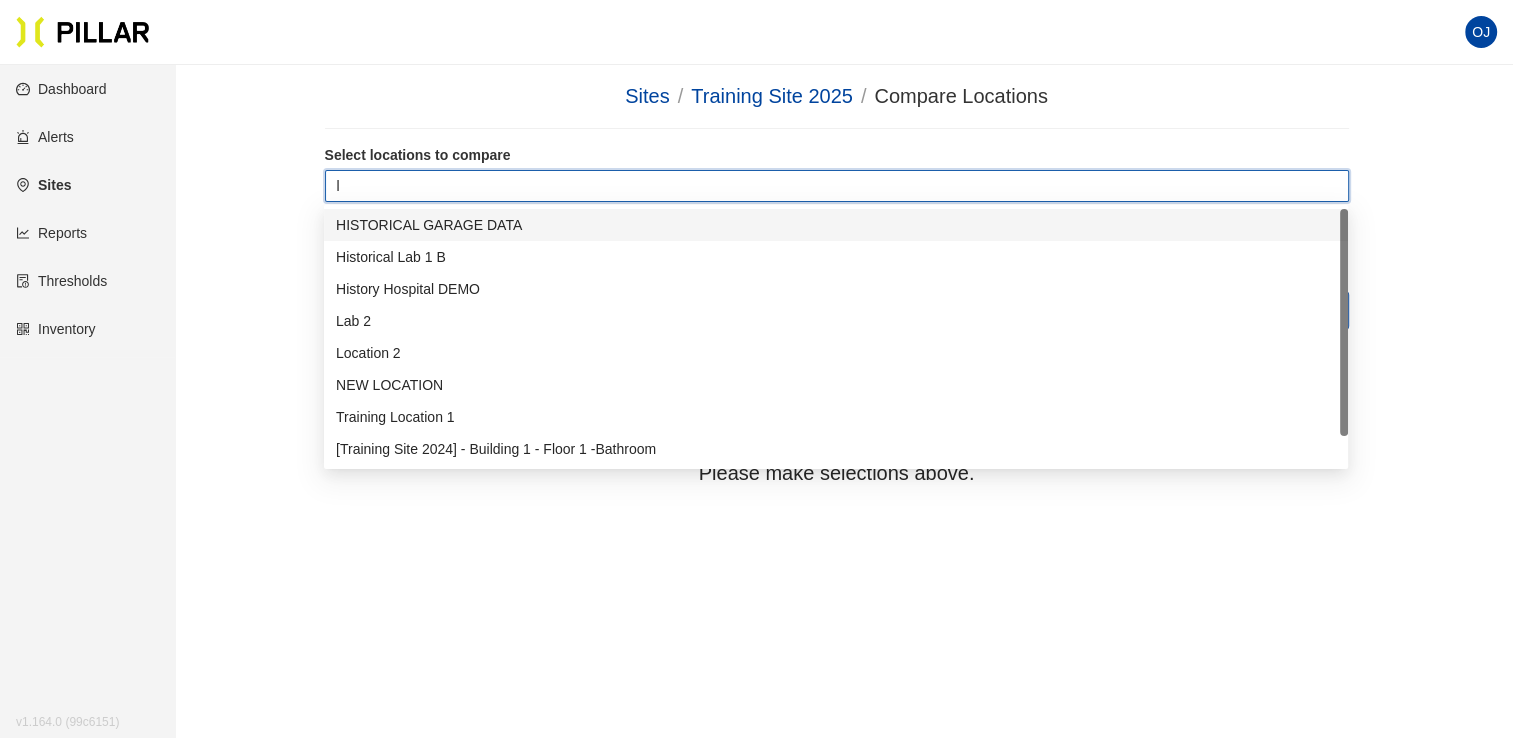 type on "lo" 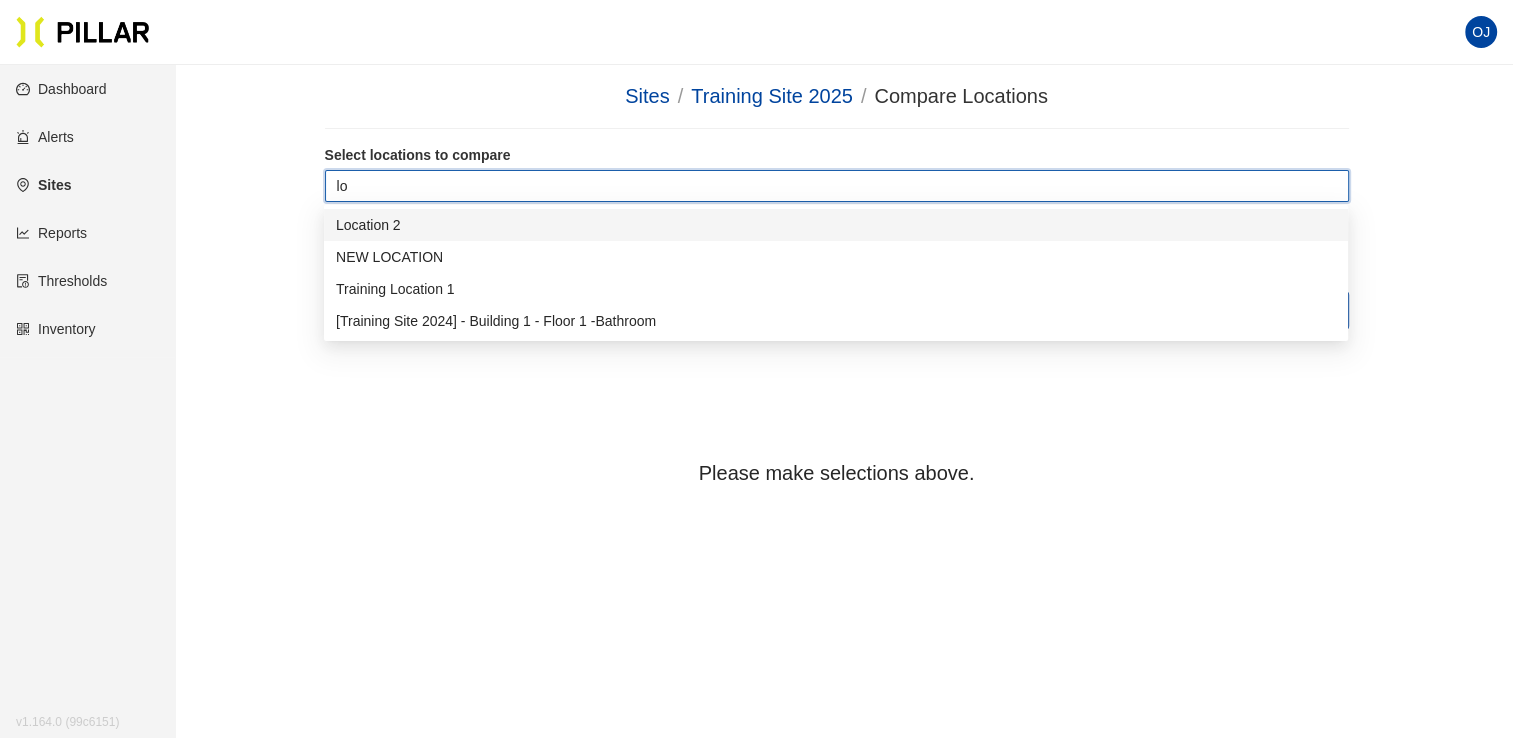 click on "Location 2" at bounding box center [836, 225] 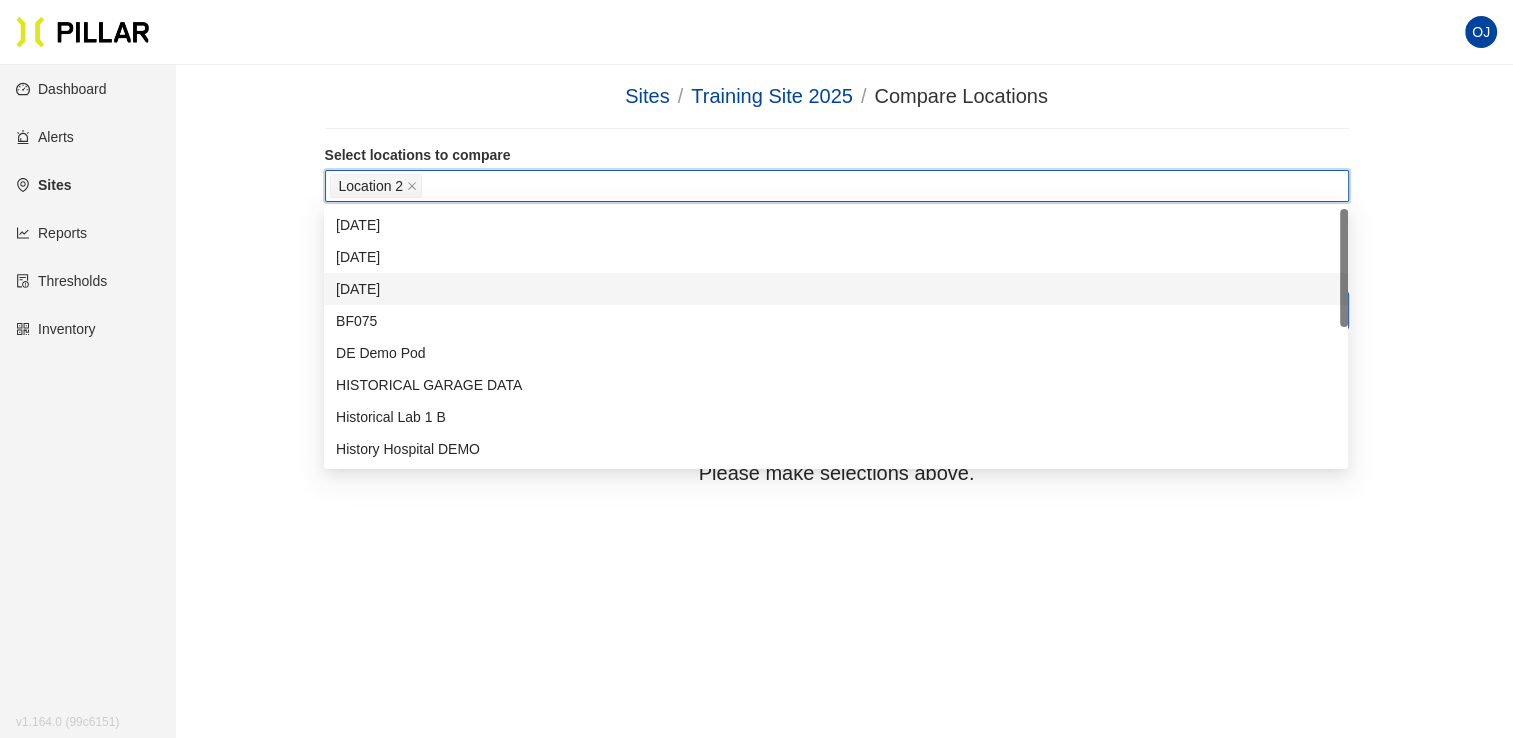 click on "Sites / Training Site 2025 / Compare Locations / Select locations to compare Location 2   Select sensor reading to plot Temperature Select date range Jul 29, 2025 08:47 Jul 30, 2025 08:47 Submit Please make selections above." at bounding box center [836, 285] 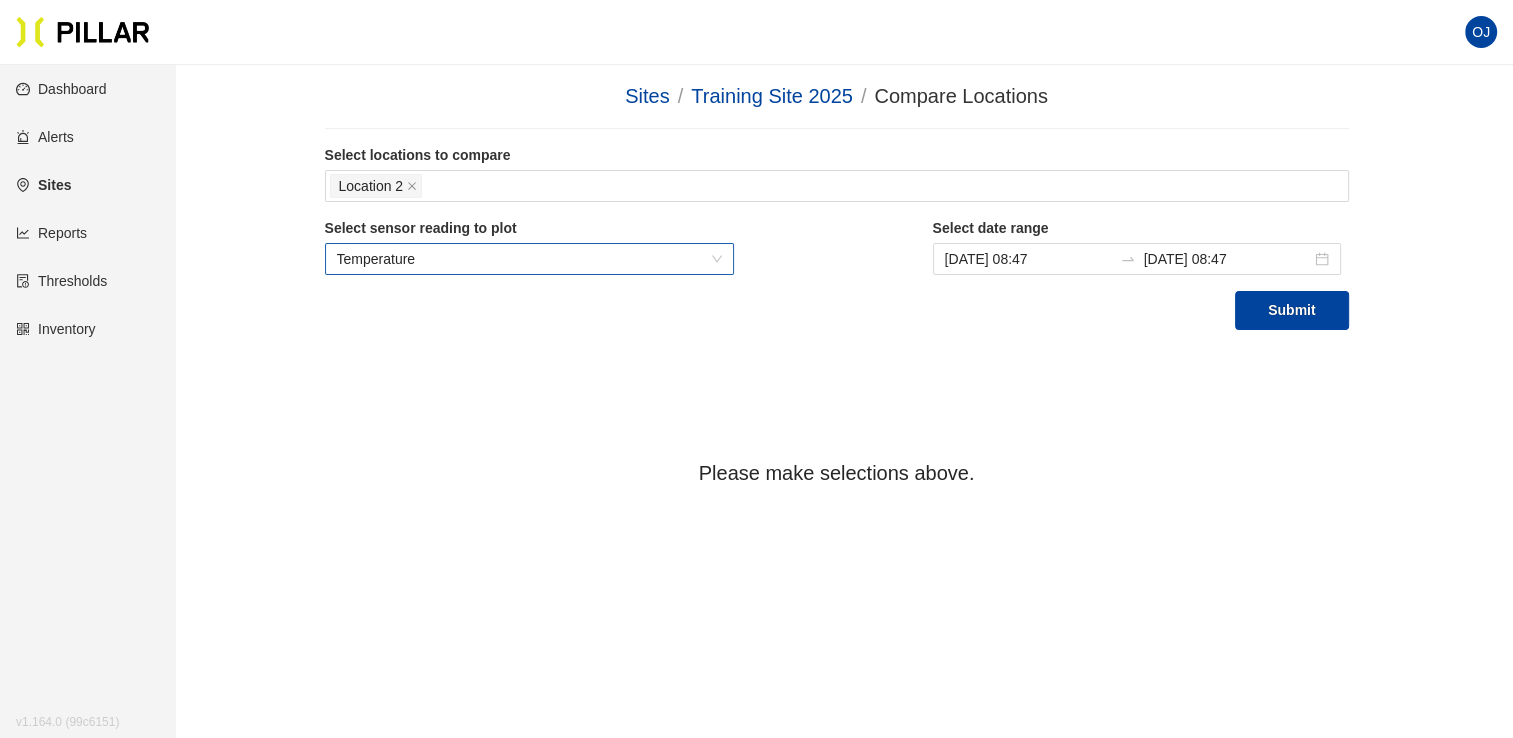 click on "Temperature" at bounding box center [530, 259] 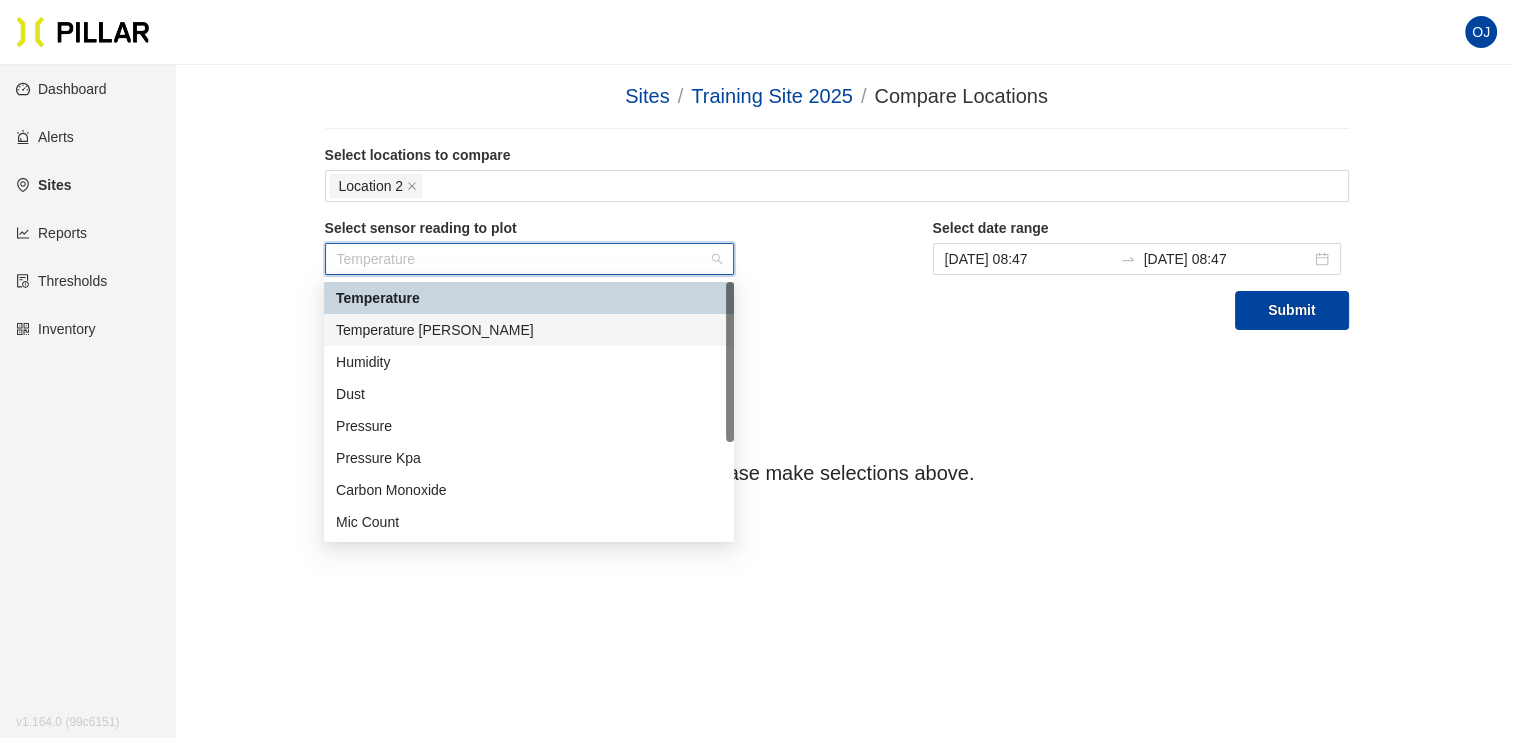 click on "Temperature Celcius" at bounding box center (529, 330) 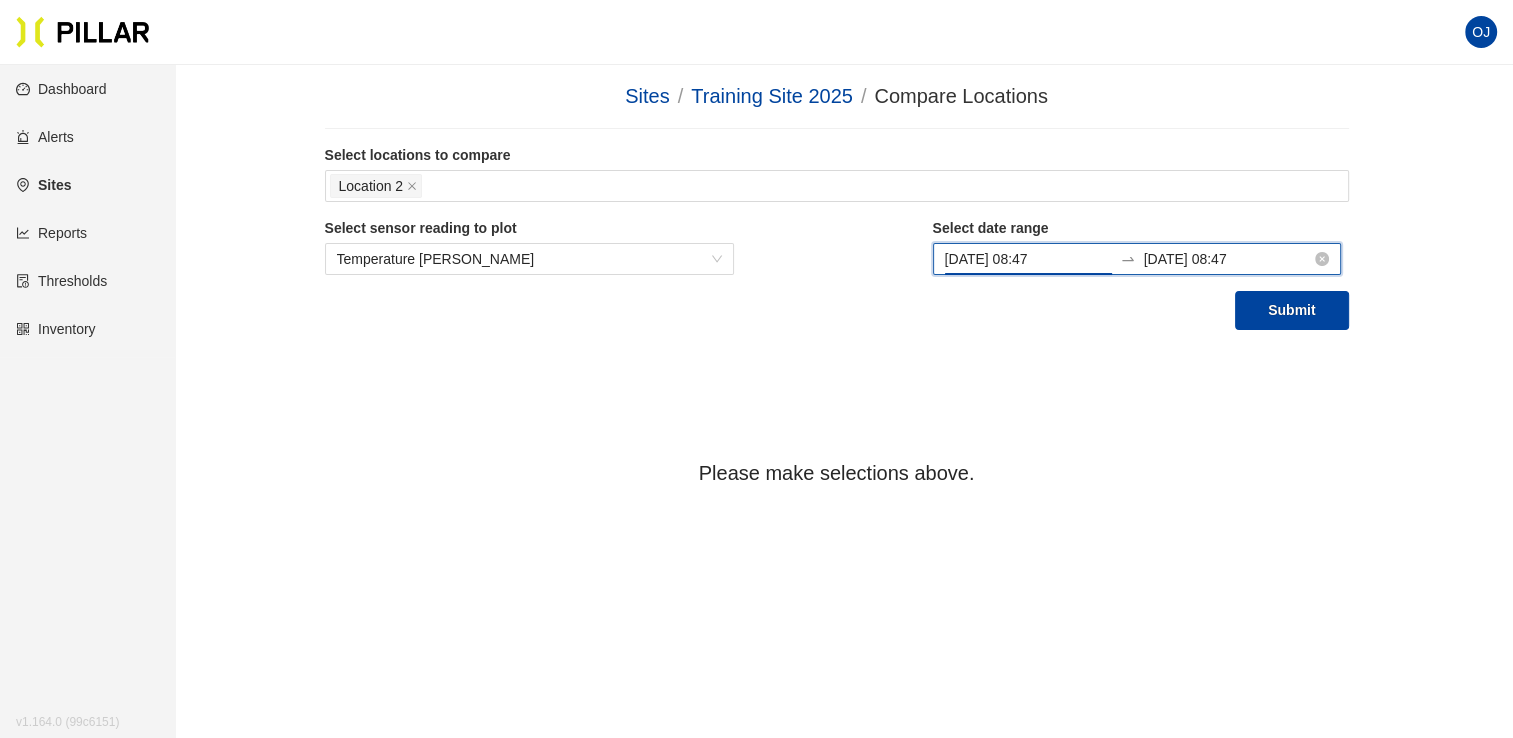 click on "Jul 29, 2025 08:47" at bounding box center (1028, 259) 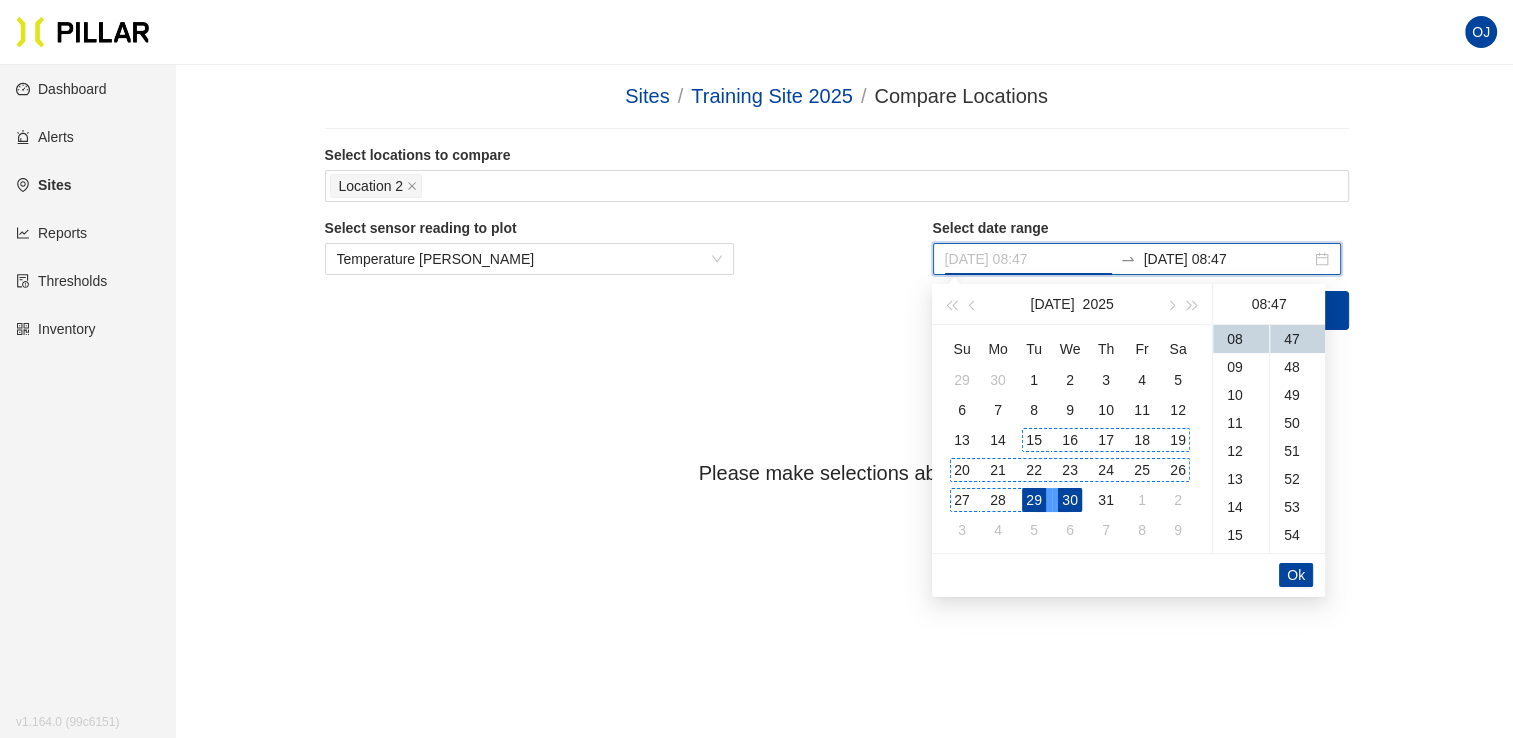 click on "15" at bounding box center [1034, 440] 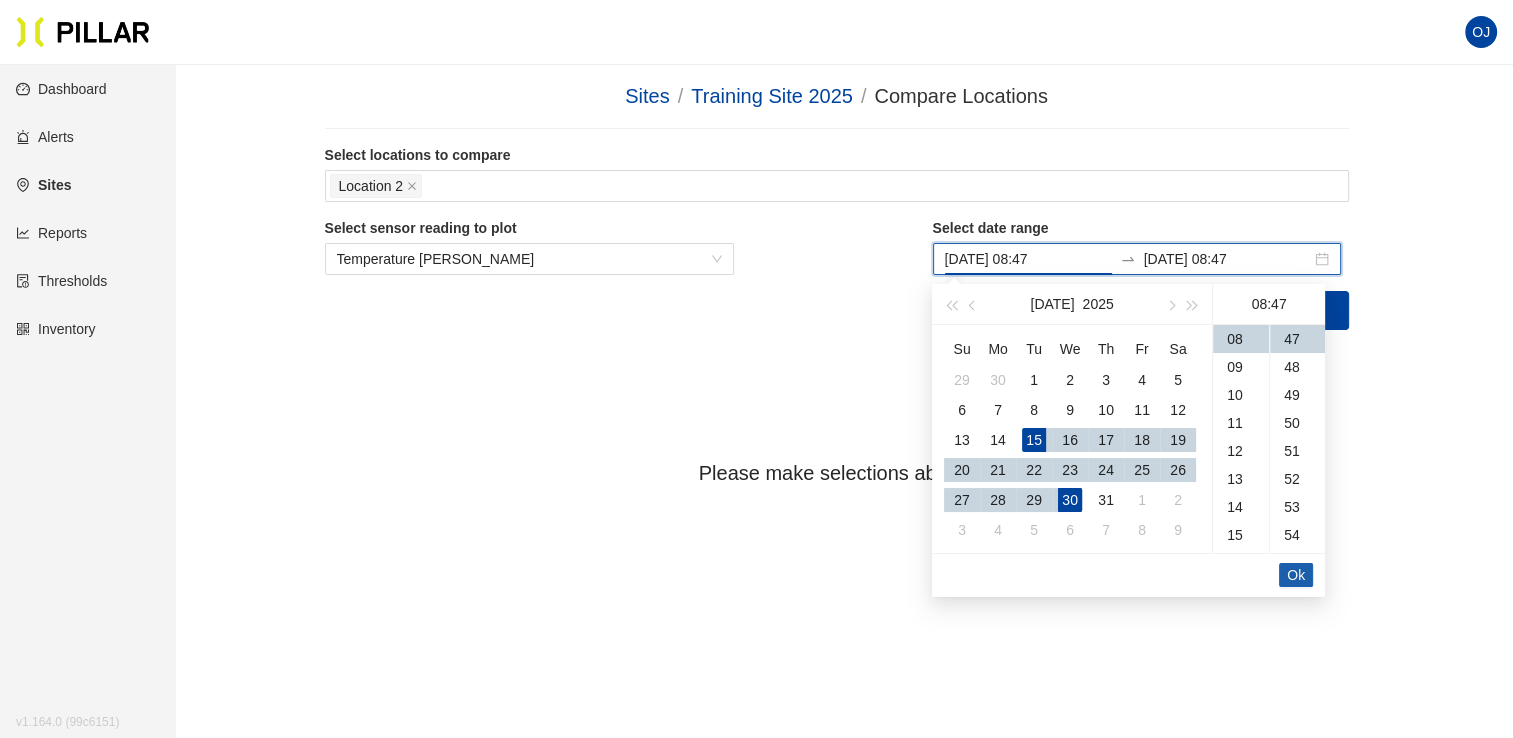 click on "Ok" at bounding box center [1296, 575] 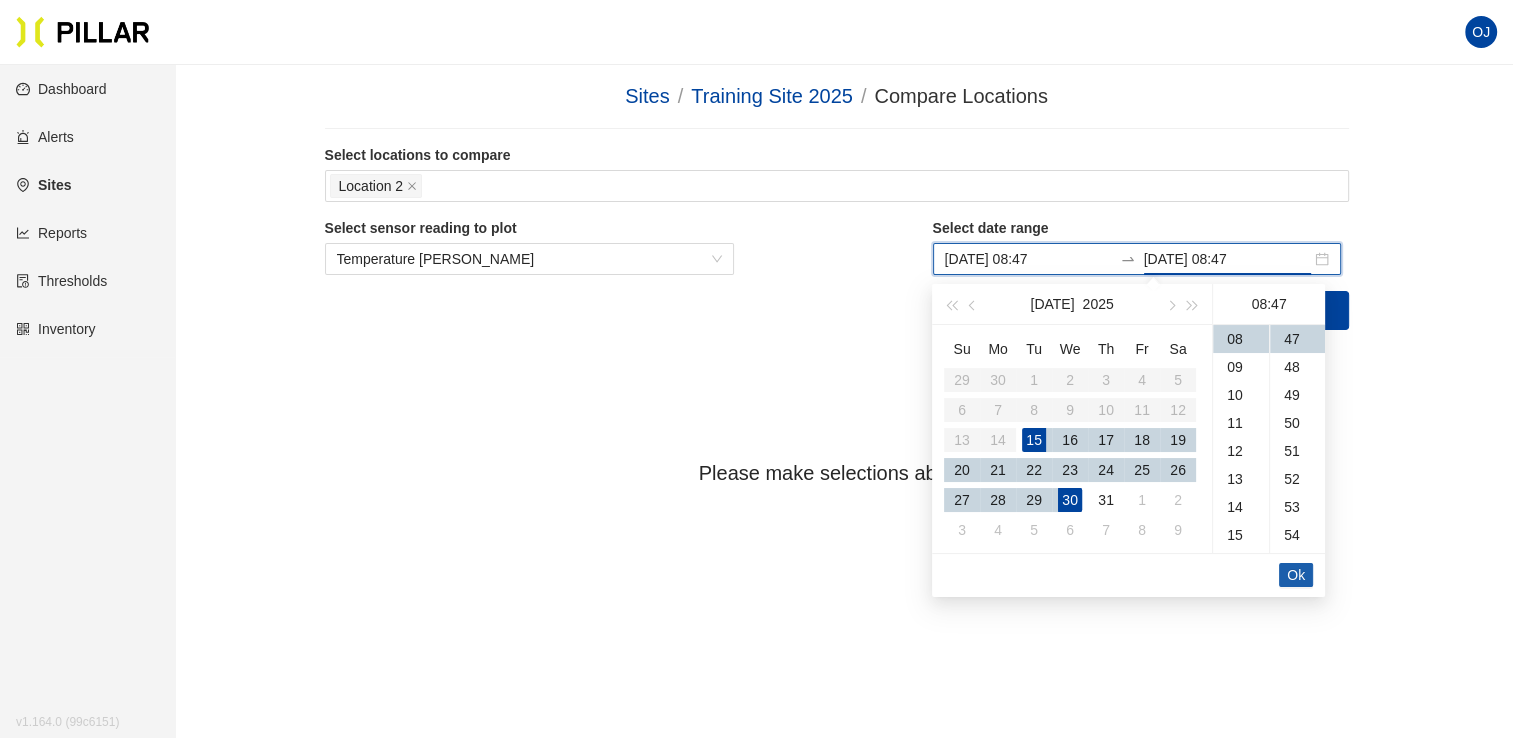 click on "Ok" at bounding box center (1296, 575) 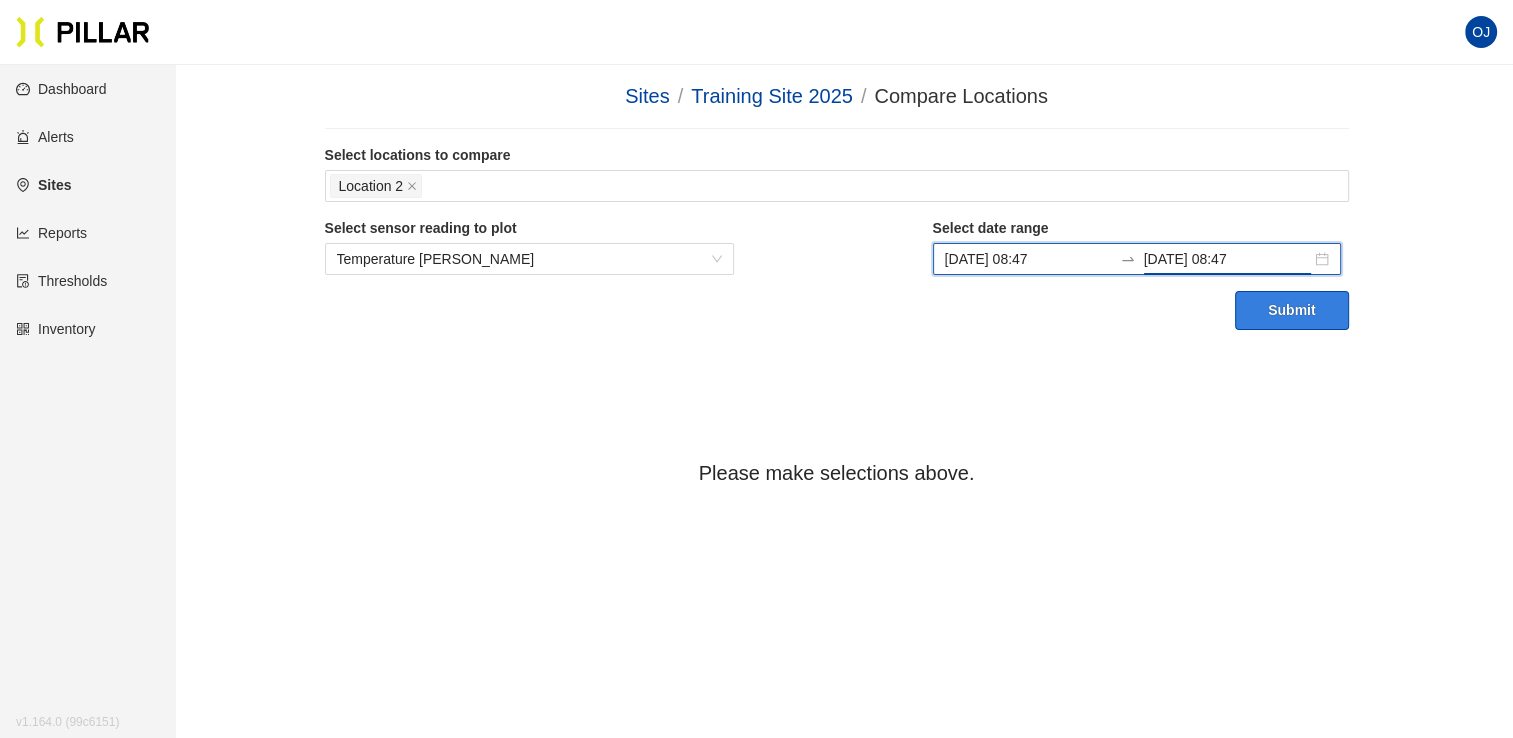 click on "Submit" at bounding box center (1291, 310) 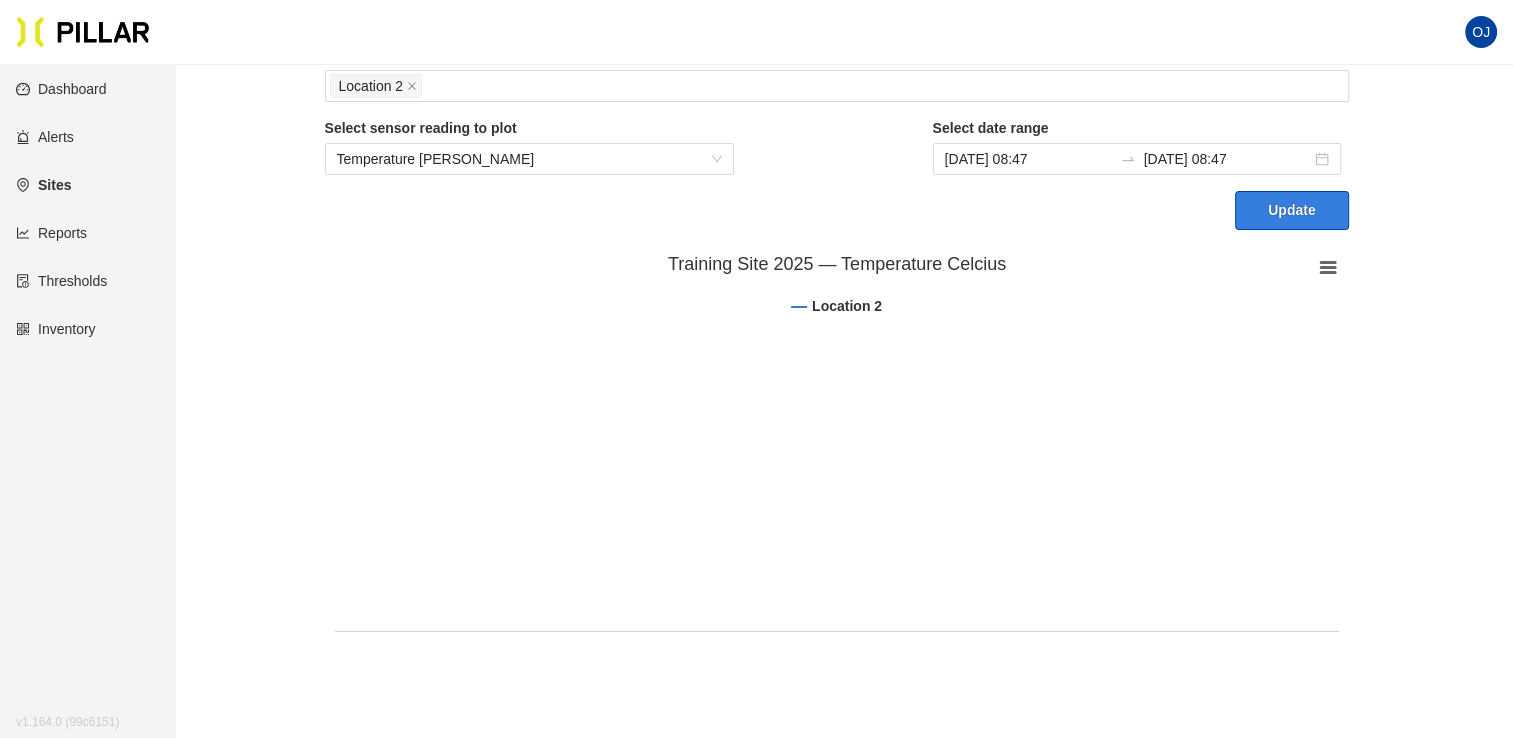 scroll, scrollTop: 100, scrollLeft: 0, axis: vertical 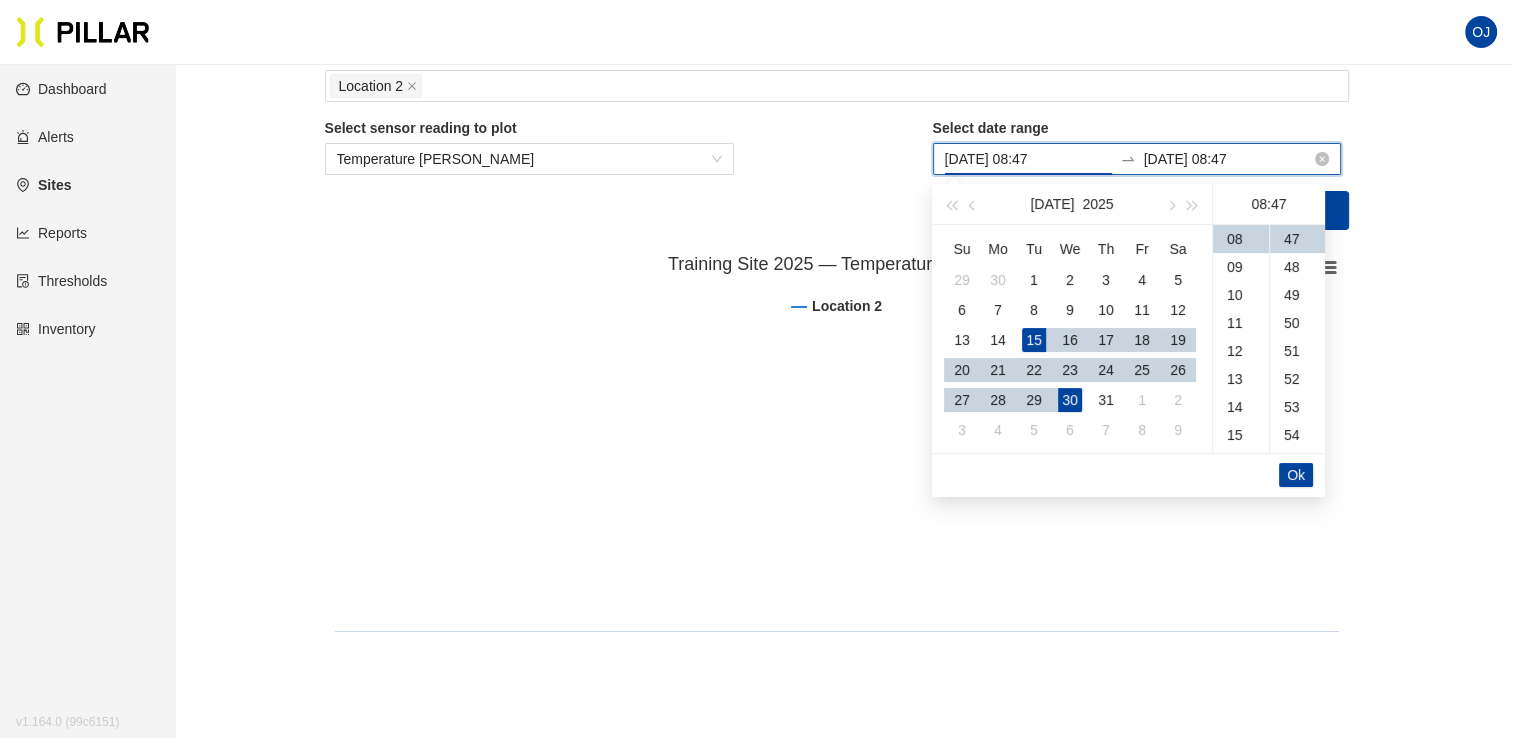 click on "Jul 15, 2025 08:47" at bounding box center [1028, 159] 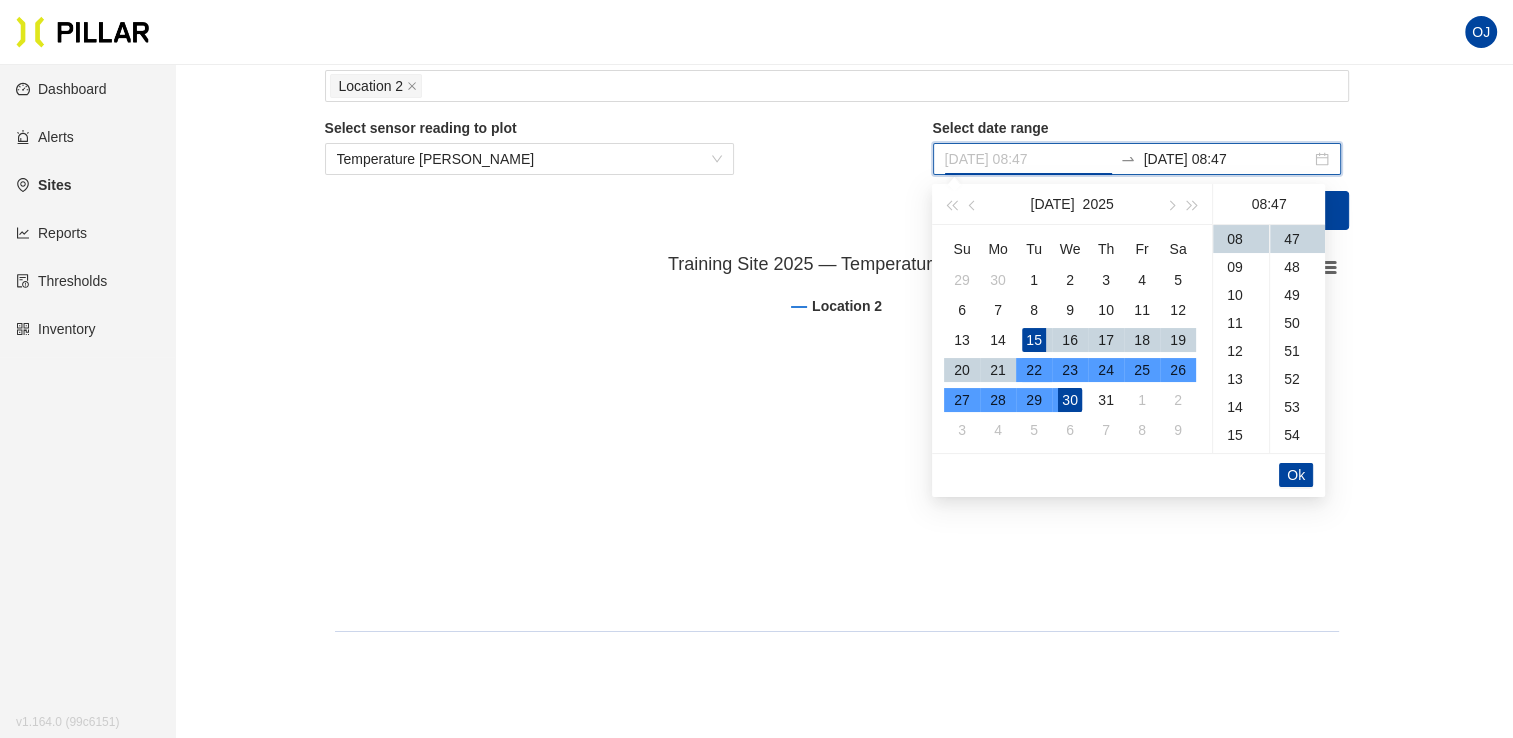 click on "22" at bounding box center (1034, 370) 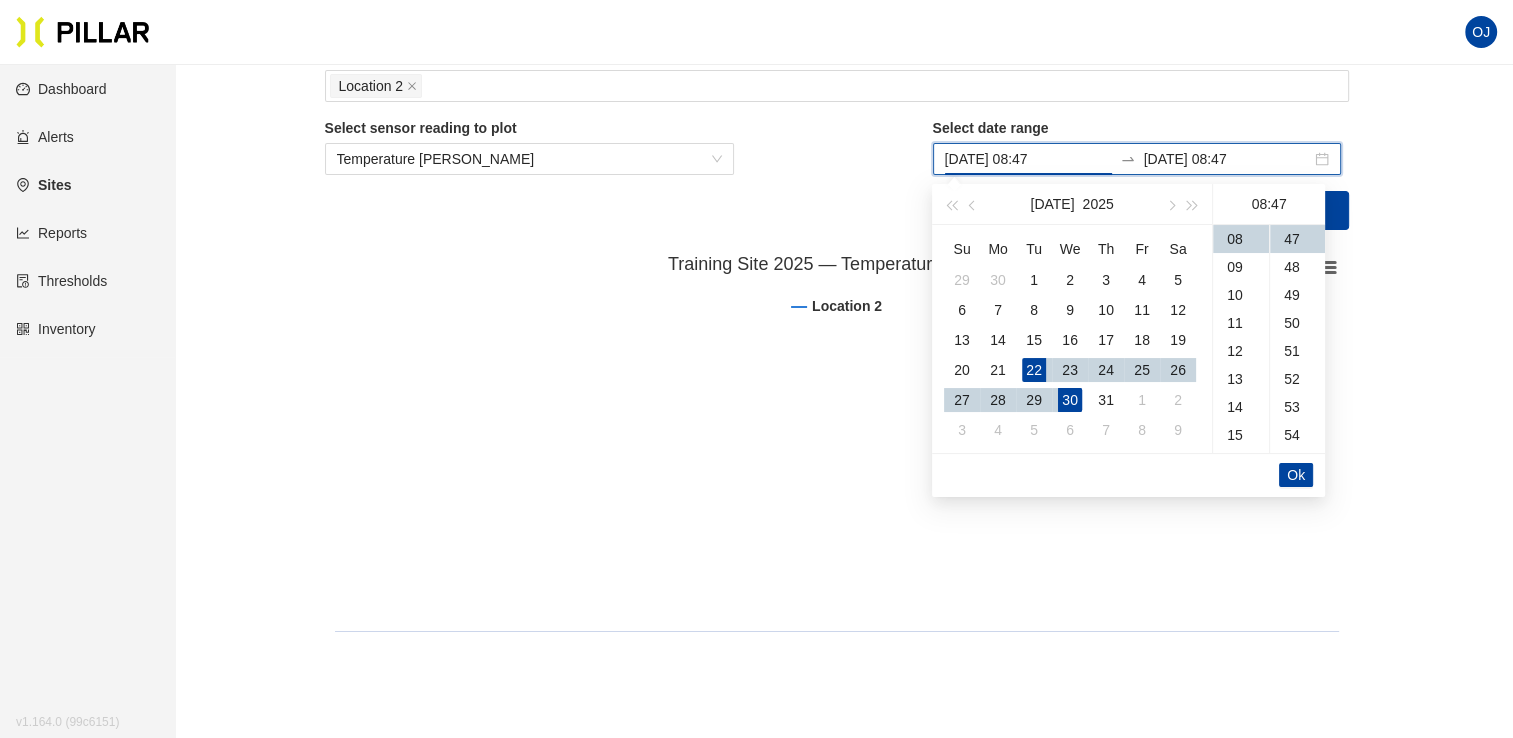 click on "Ok" at bounding box center [1128, 475] 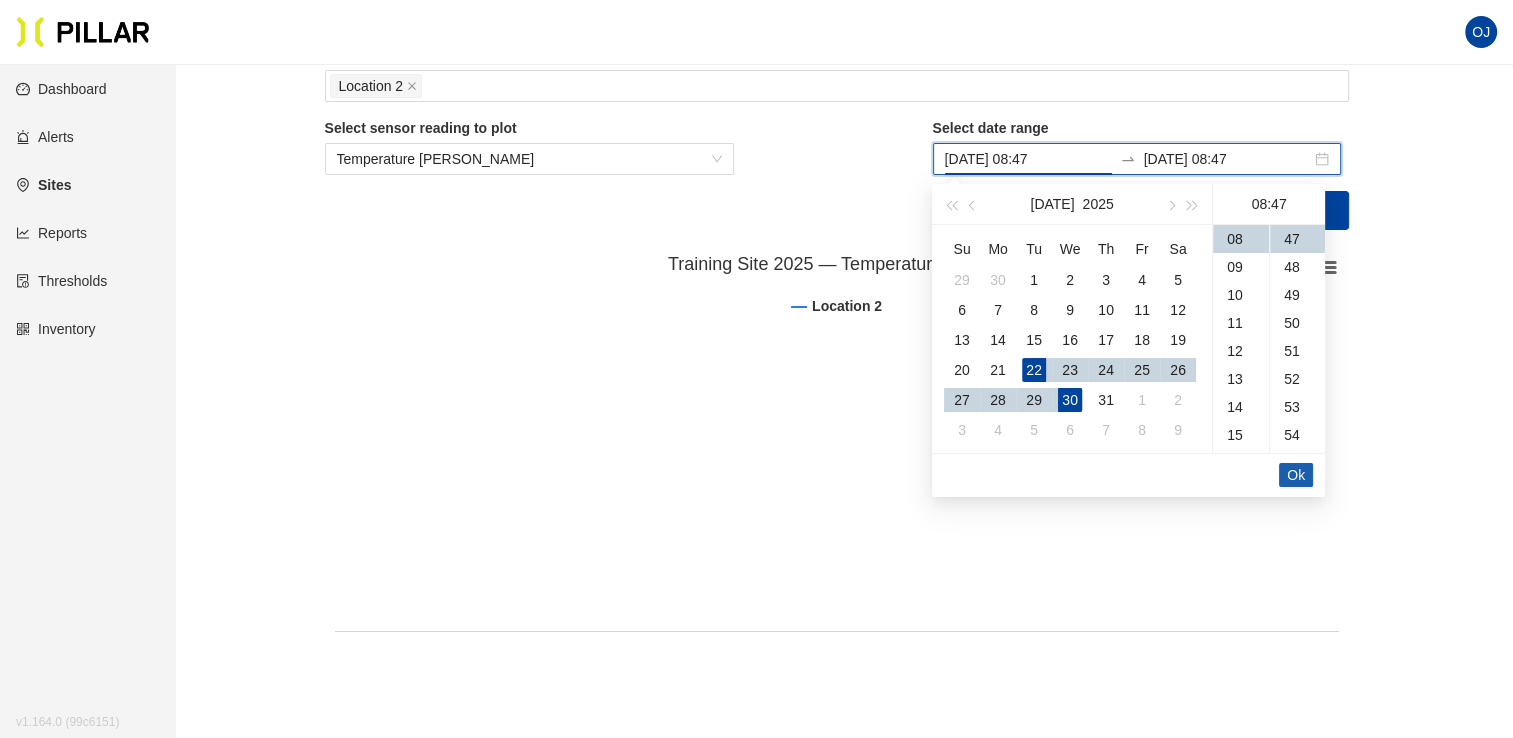 click on "Ok" at bounding box center [1296, 475] 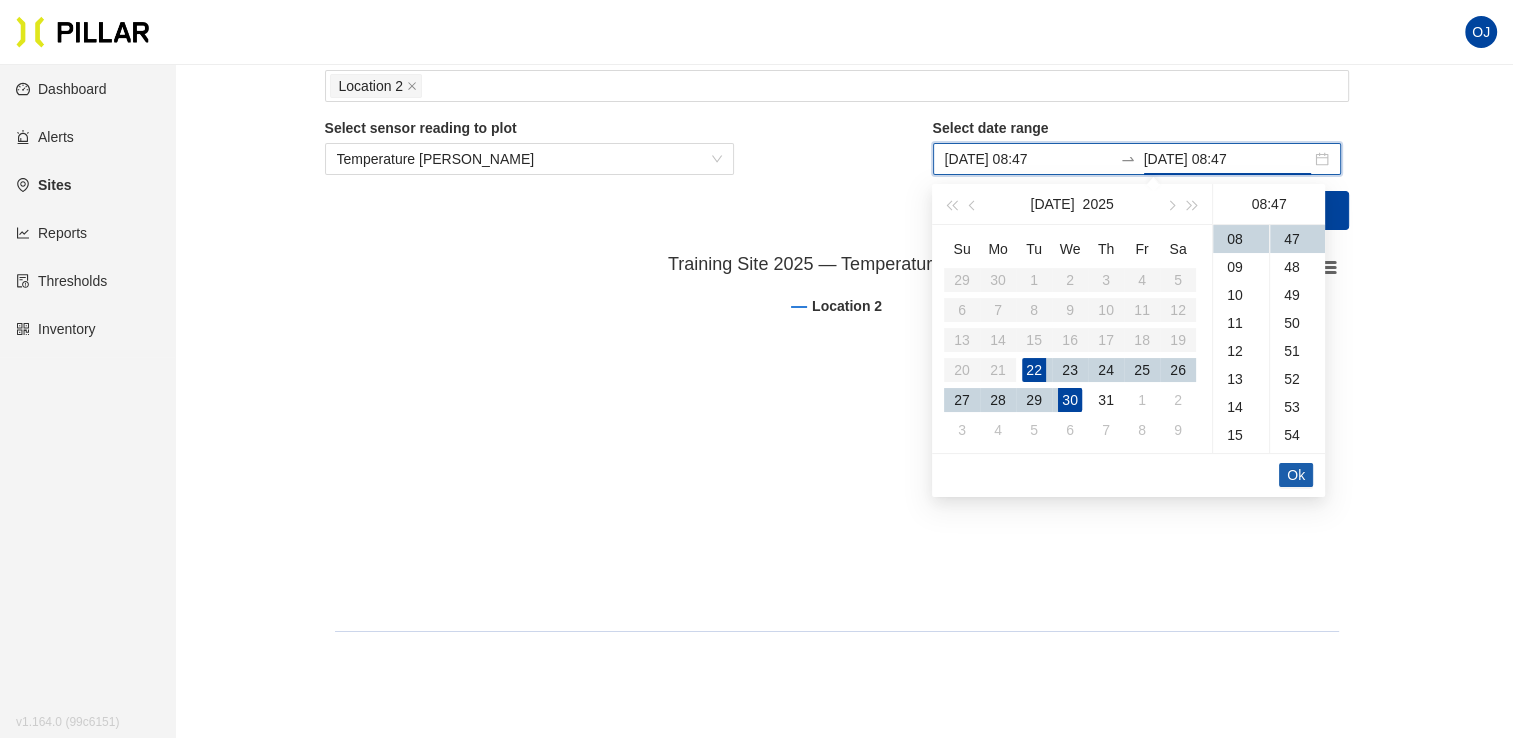 click on "Ok" at bounding box center (1296, 475) 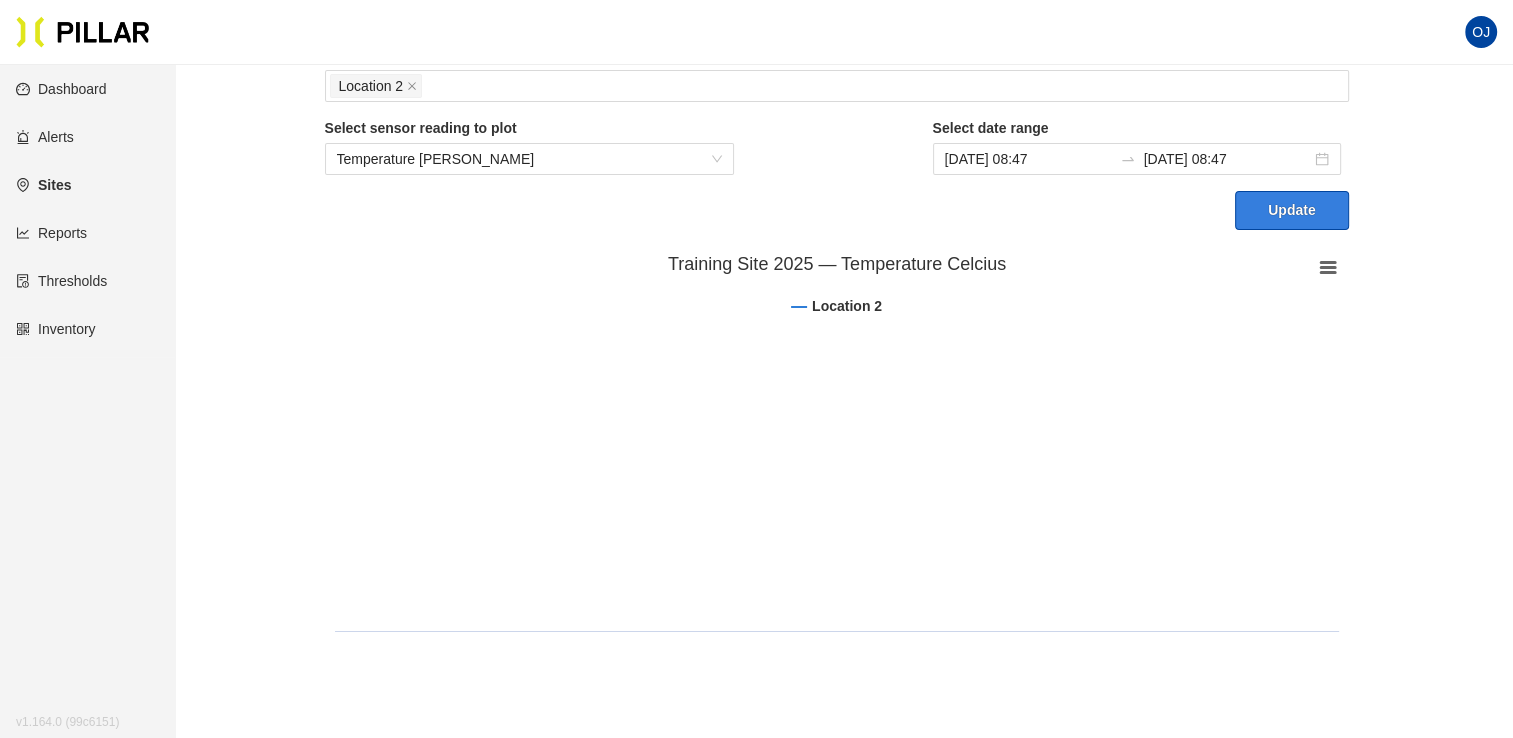 click on "Update" at bounding box center [1291, 210] 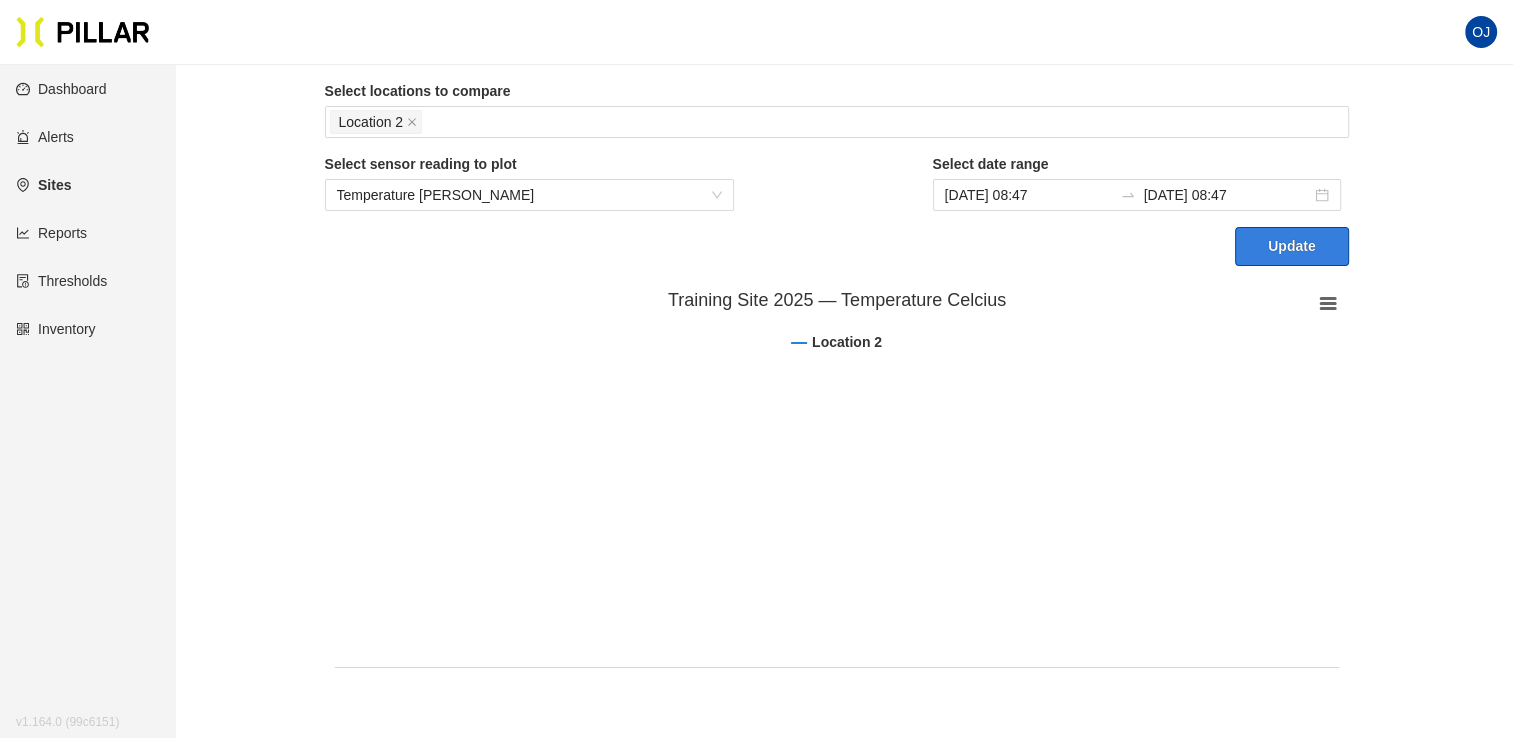 scroll, scrollTop: 100, scrollLeft: 0, axis: vertical 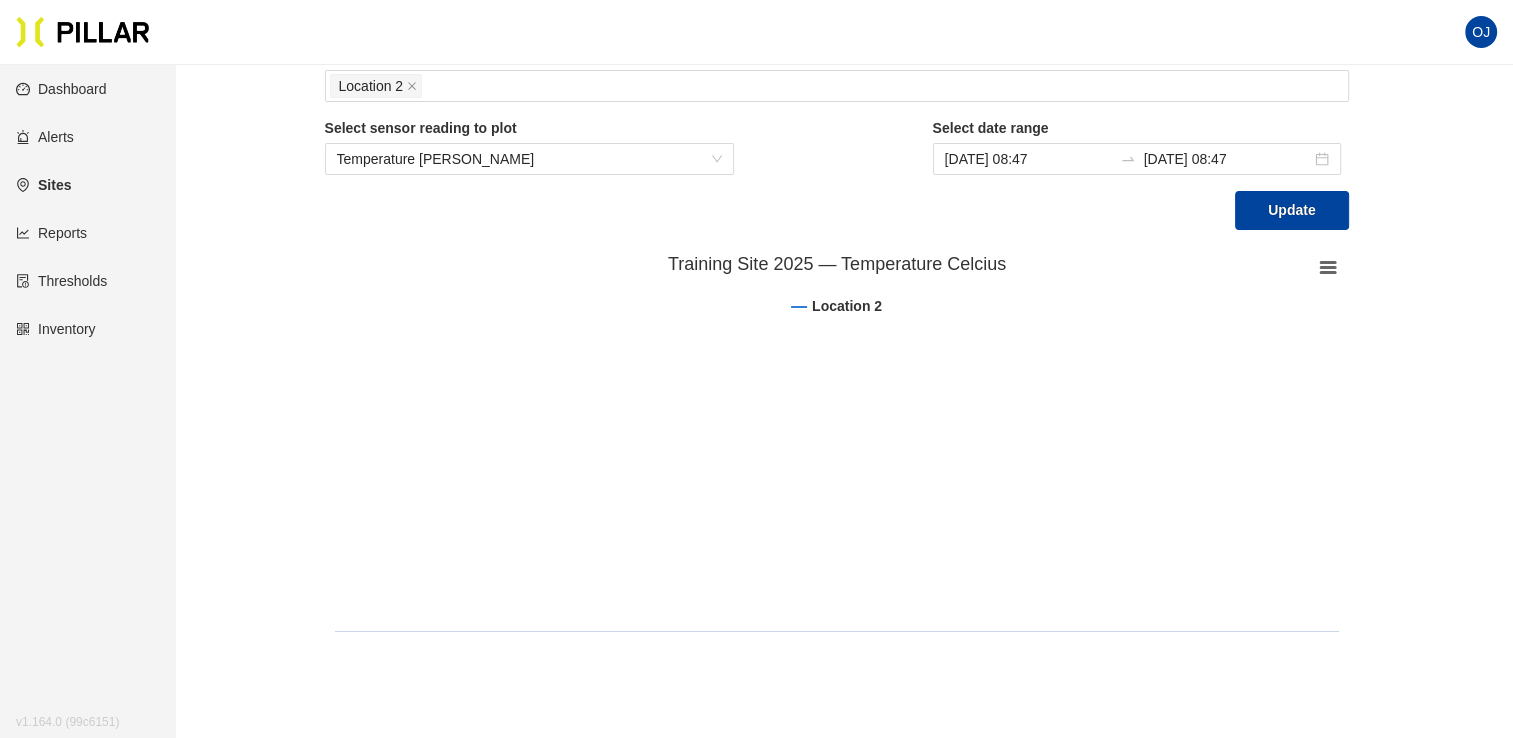 click on "Select date range Jul 22, 2025 08:47 Jul 30, 2025 08:47" at bounding box center [1141, 154] 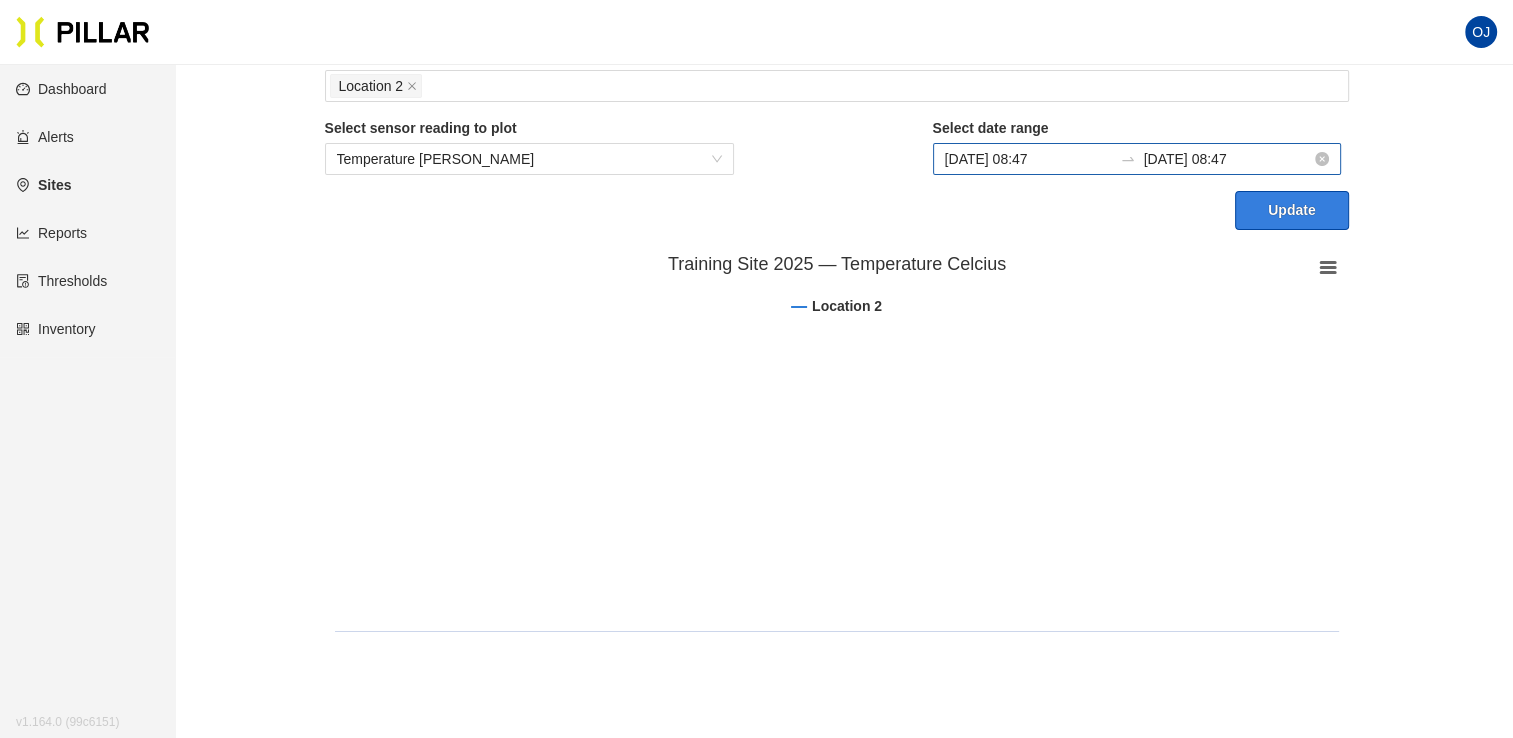 drag, startPoint x: 1317, startPoint y: 198, endPoint x: 1329, endPoint y: 184, distance: 18.439089 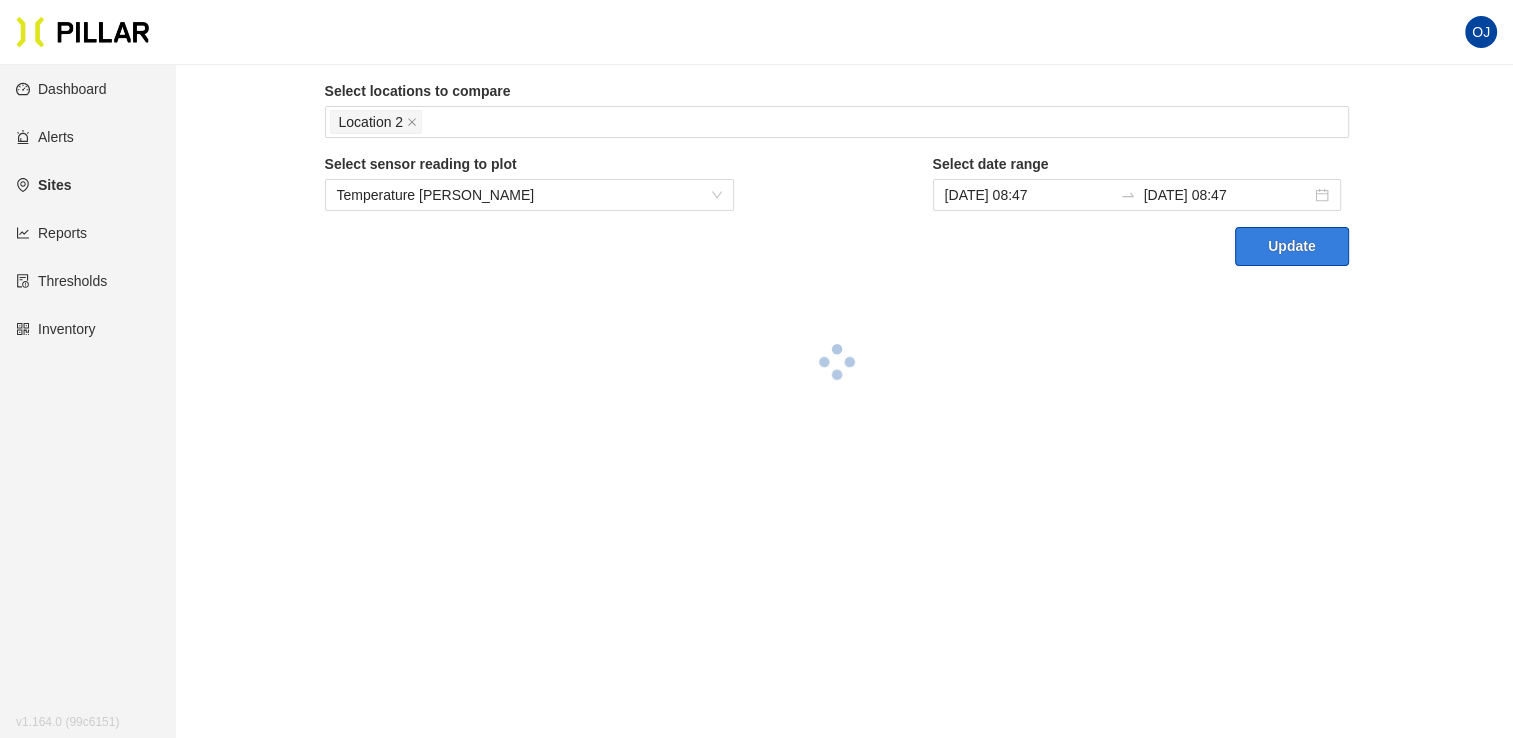 scroll, scrollTop: 100, scrollLeft: 0, axis: vertical 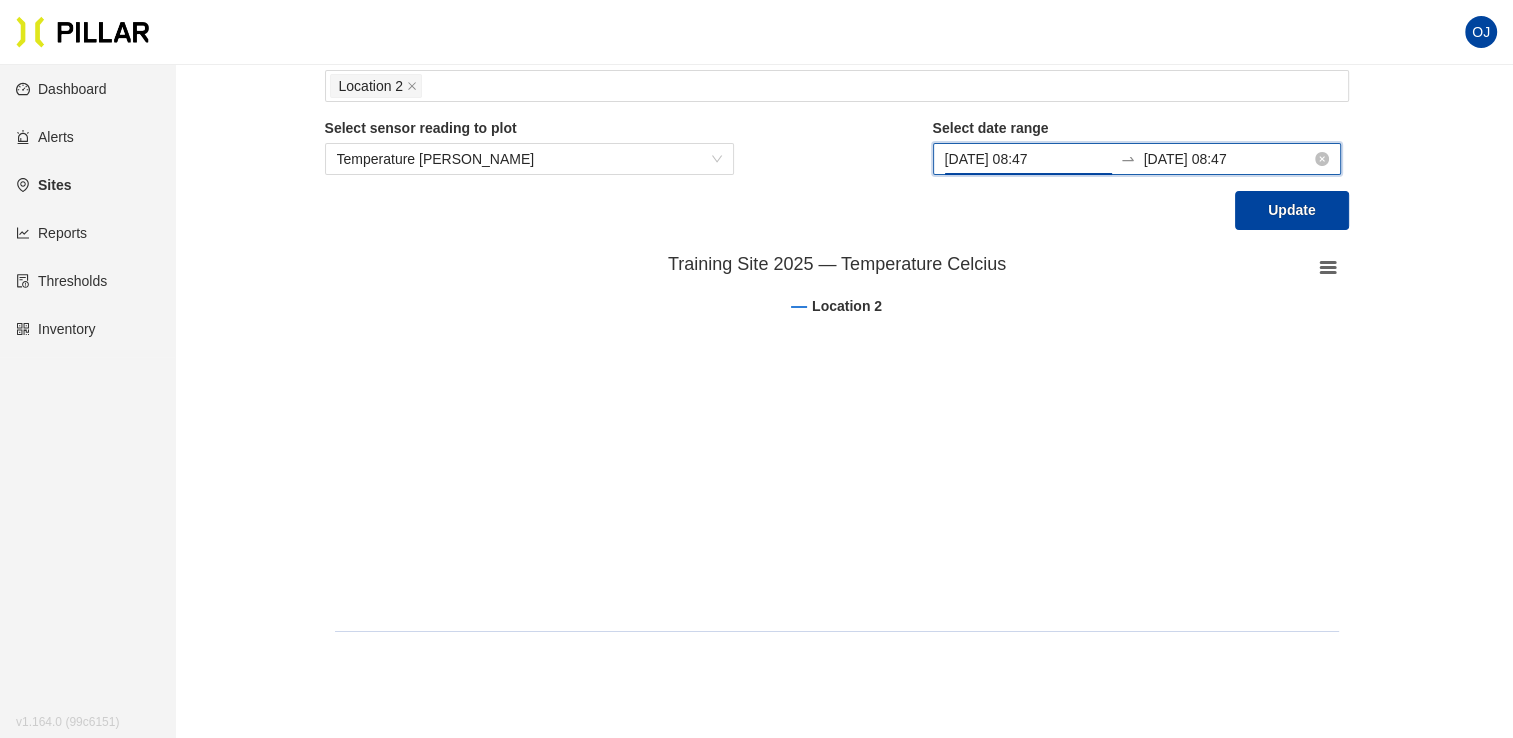 click on "Jul 22, 2025 08:47" at bounding box center [1028, 159] 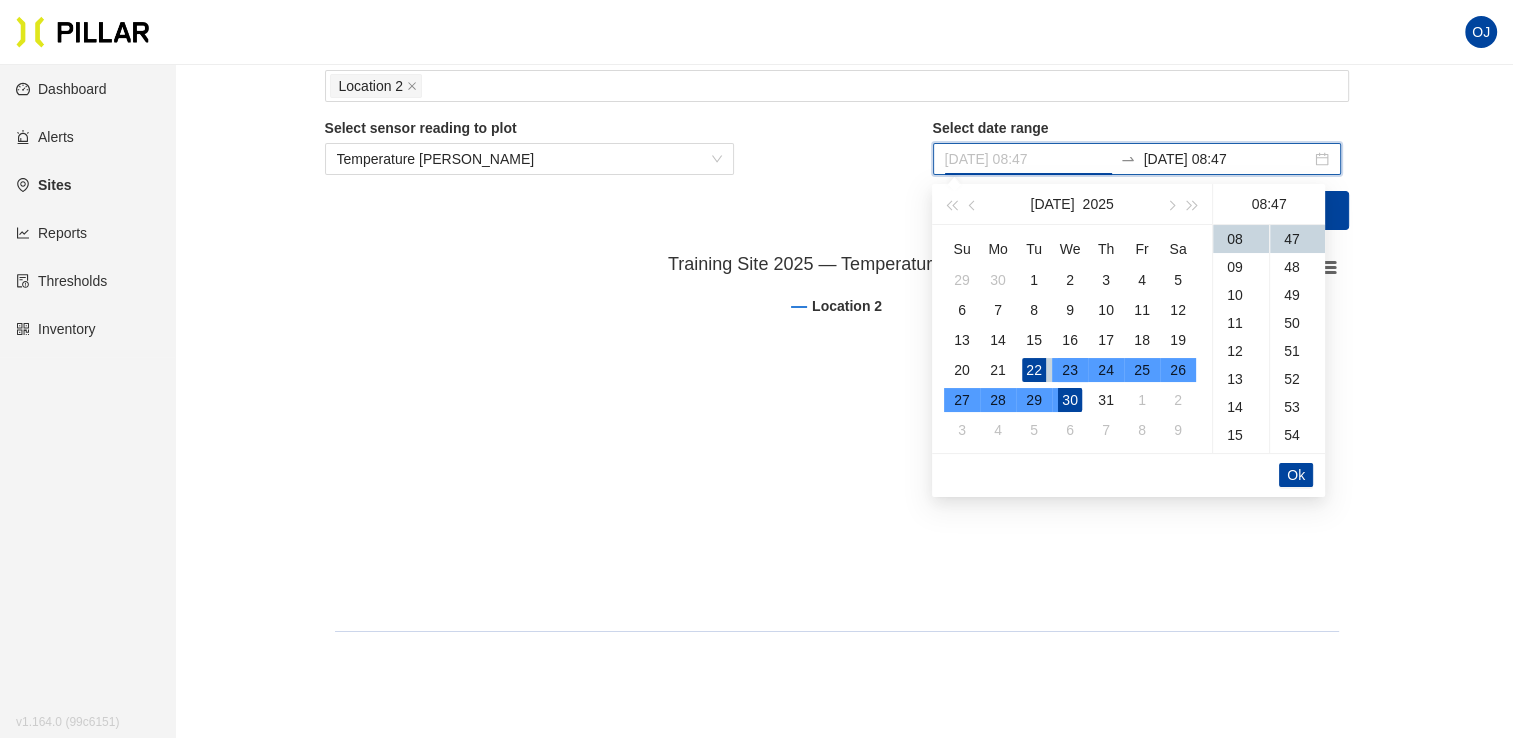 click on "23" at bounding box center (1070, 370) 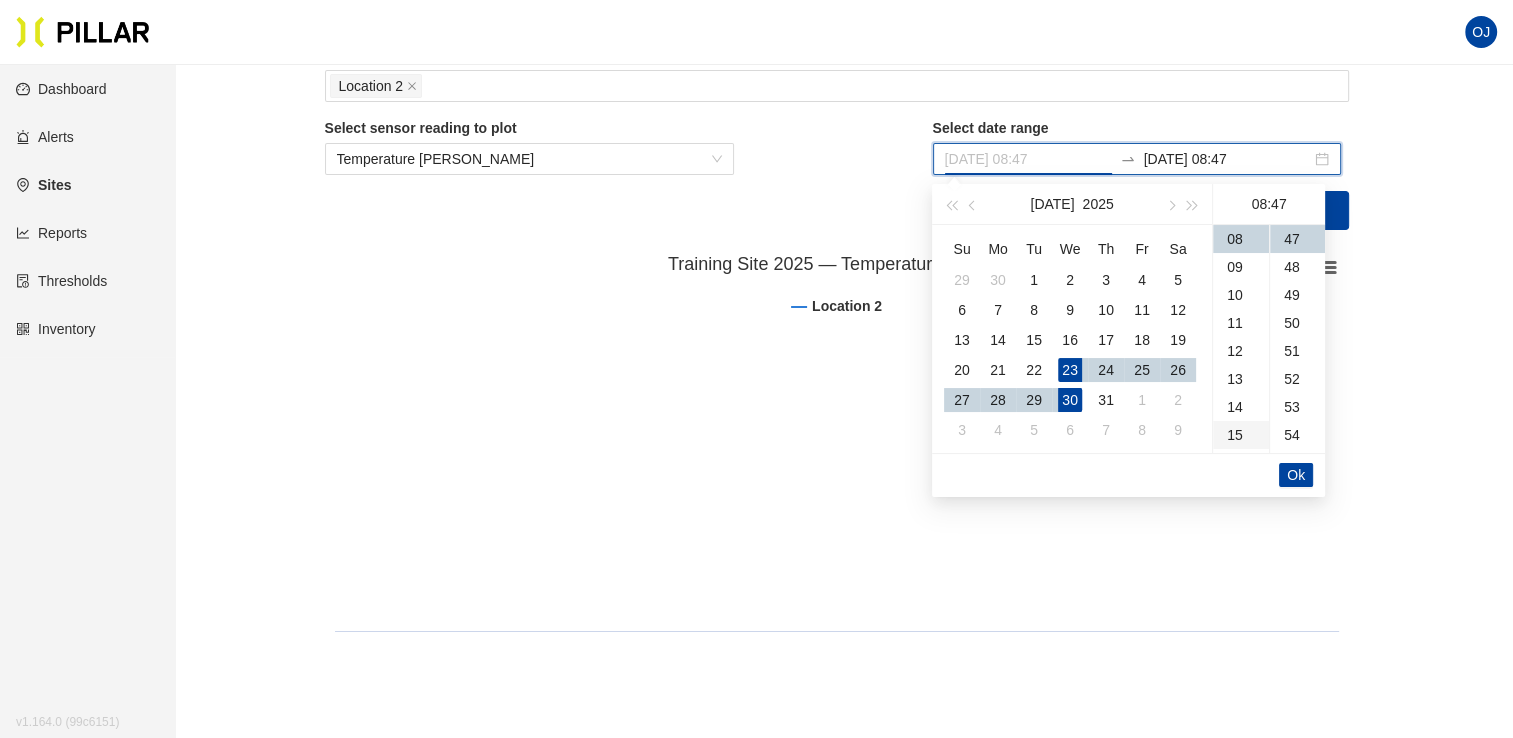 type on "Jul 23, 2025 08:47" 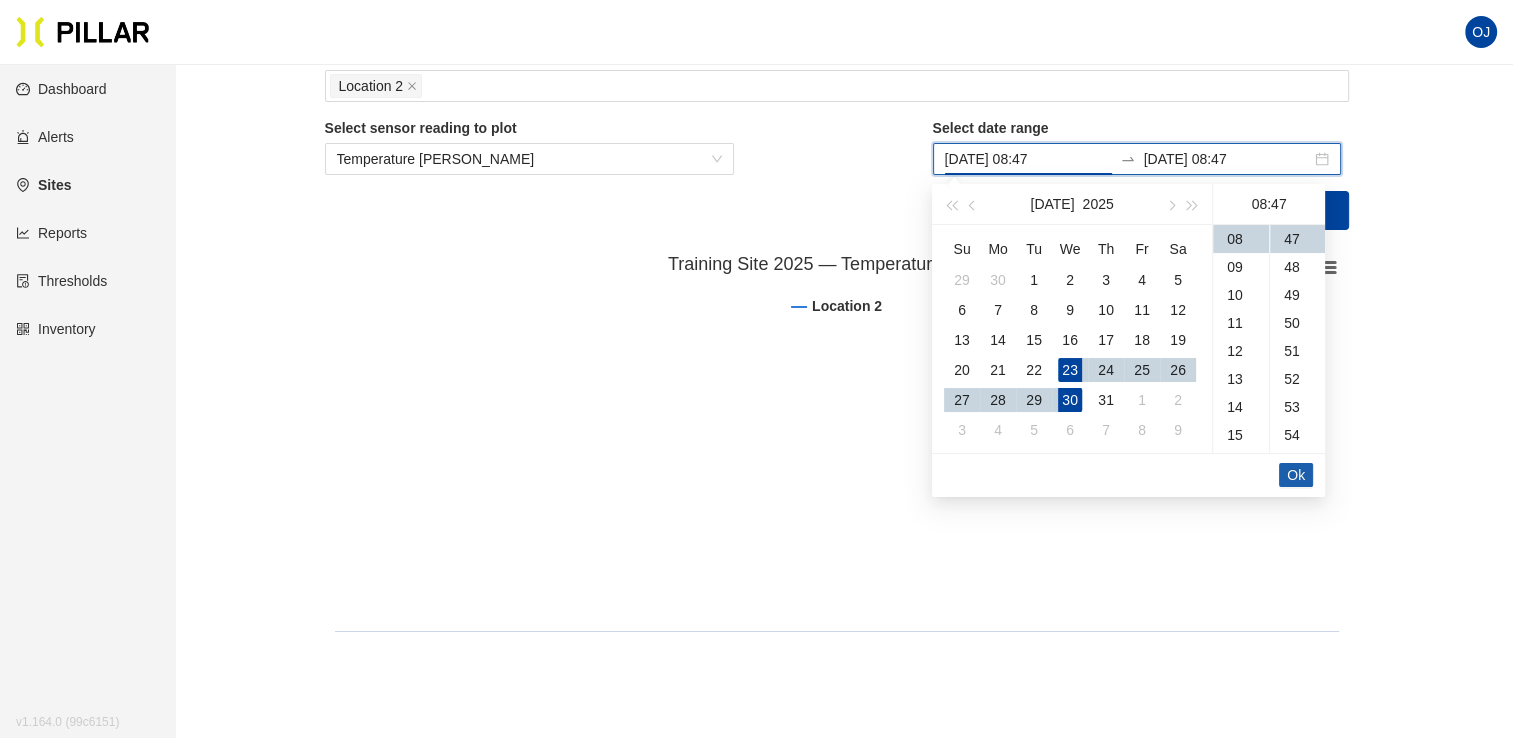 click on "Ok" at bounding box center [1296, 475] 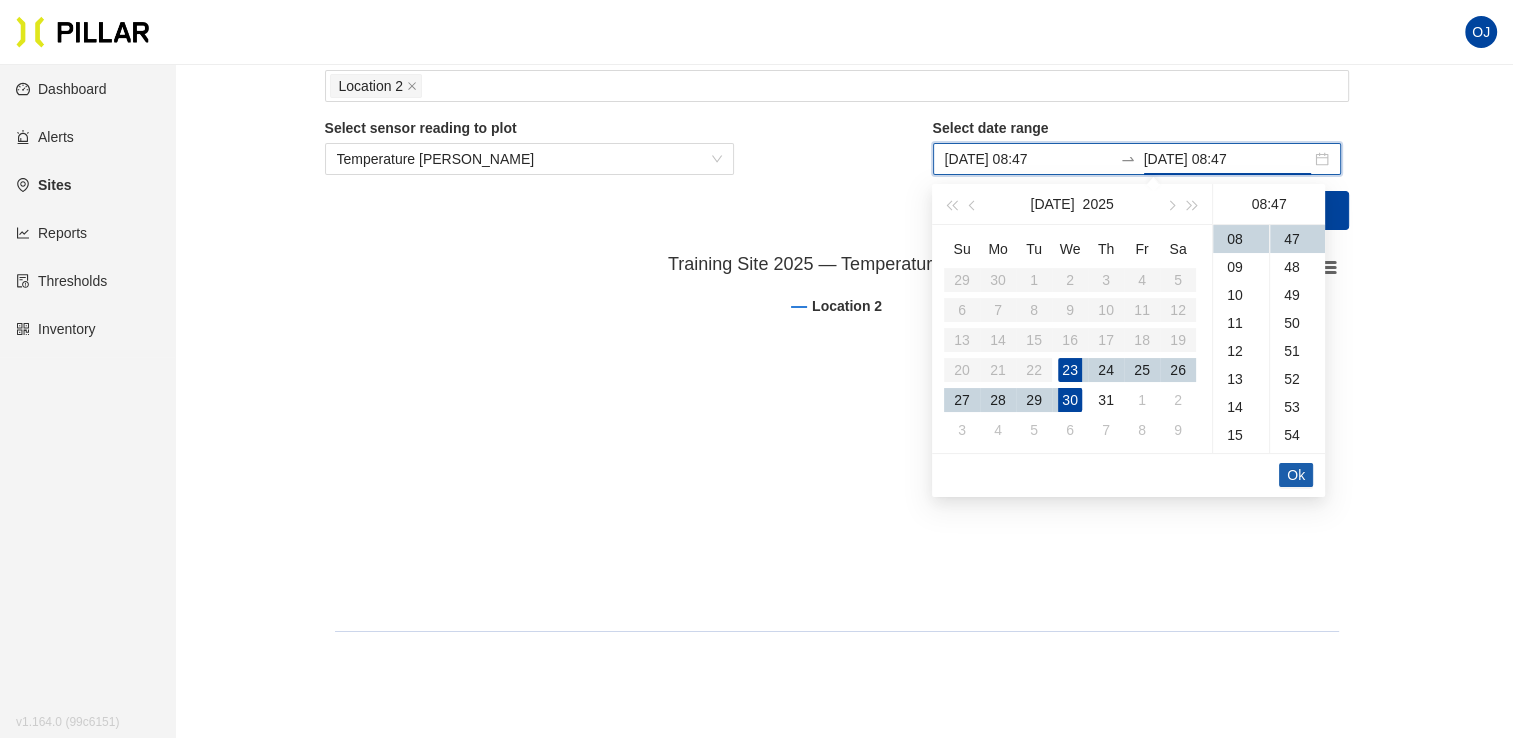 click on "Ok" at bounding box center [1296, 475] 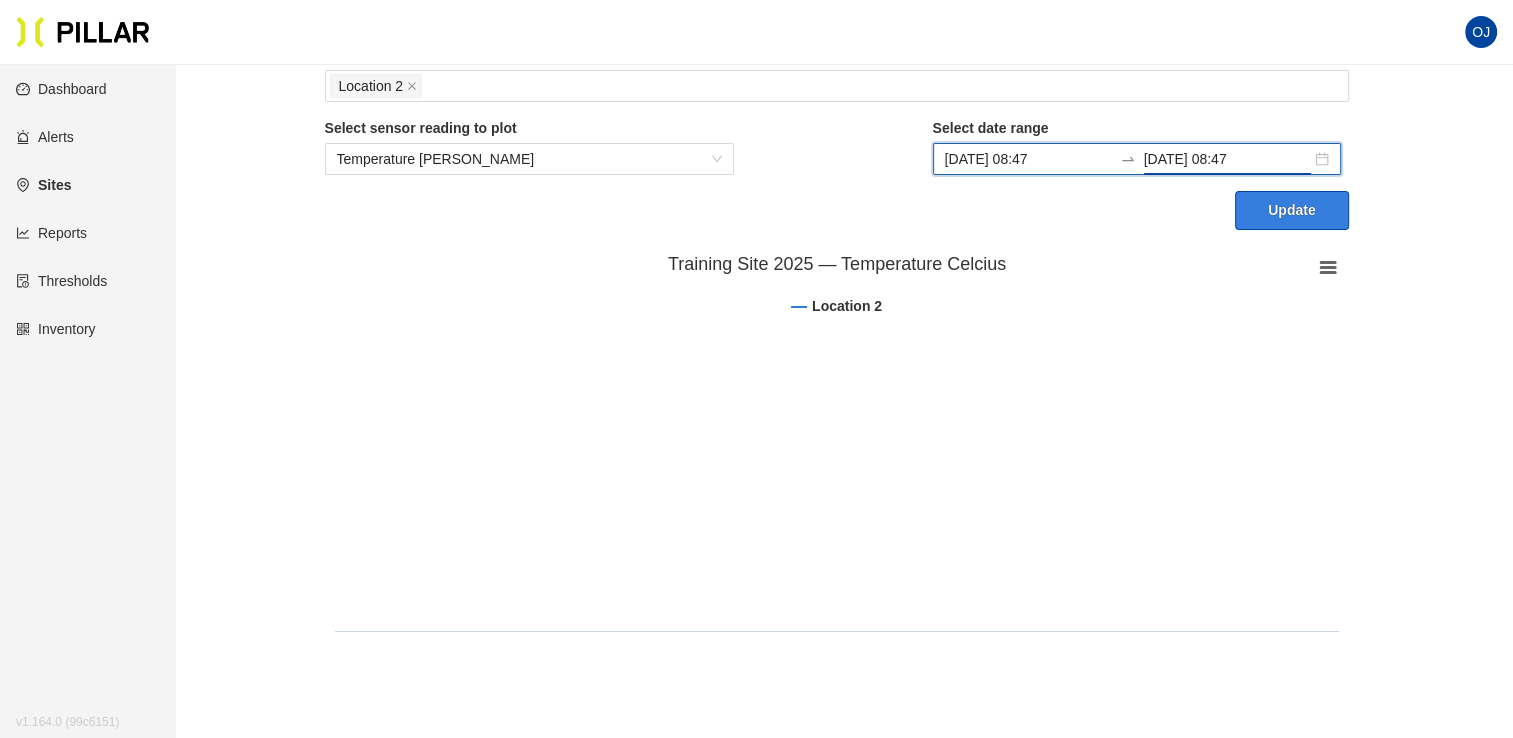 click on "Update" at bounding box center (1291, 210) 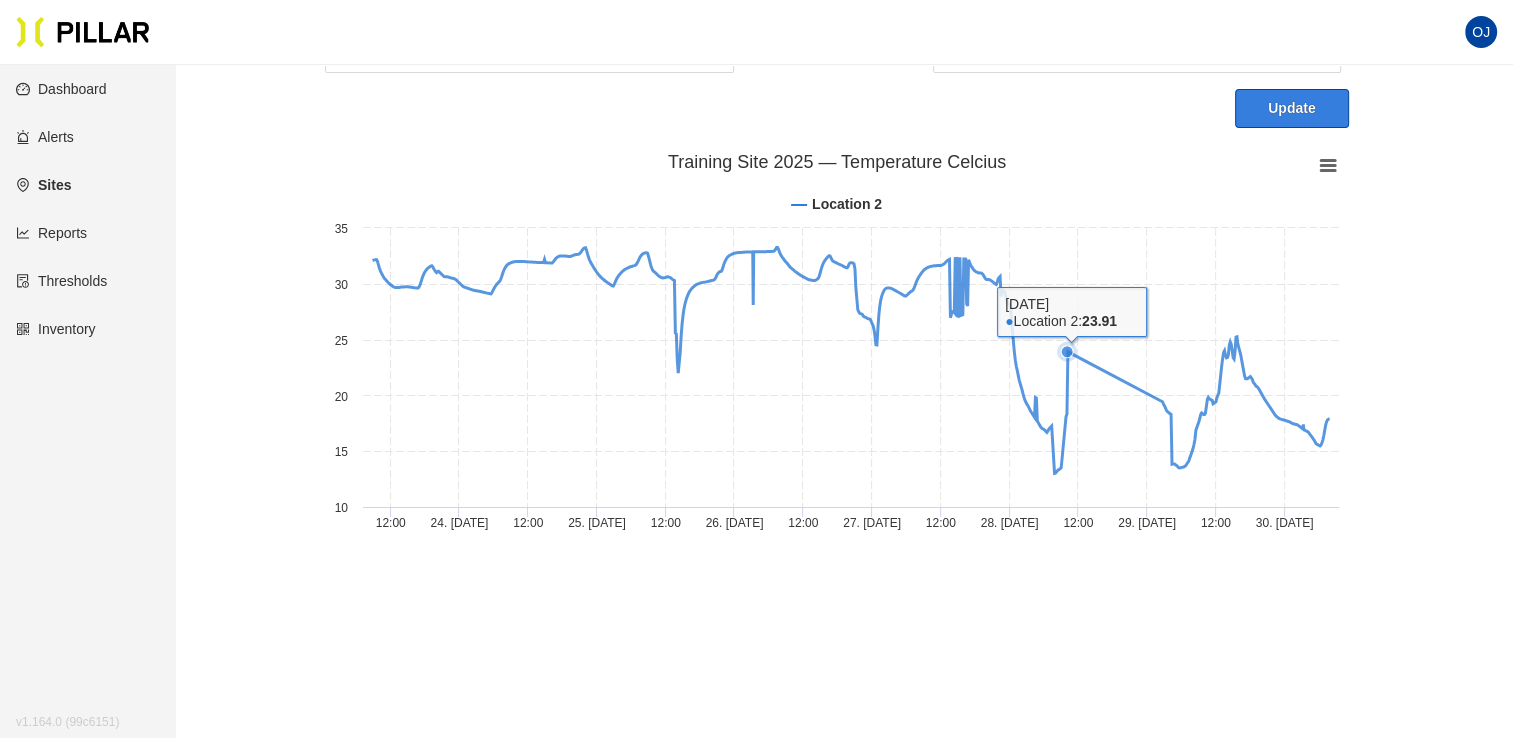 scroll, scrollTop: 79, scrollLeft: 0, axis: vertical 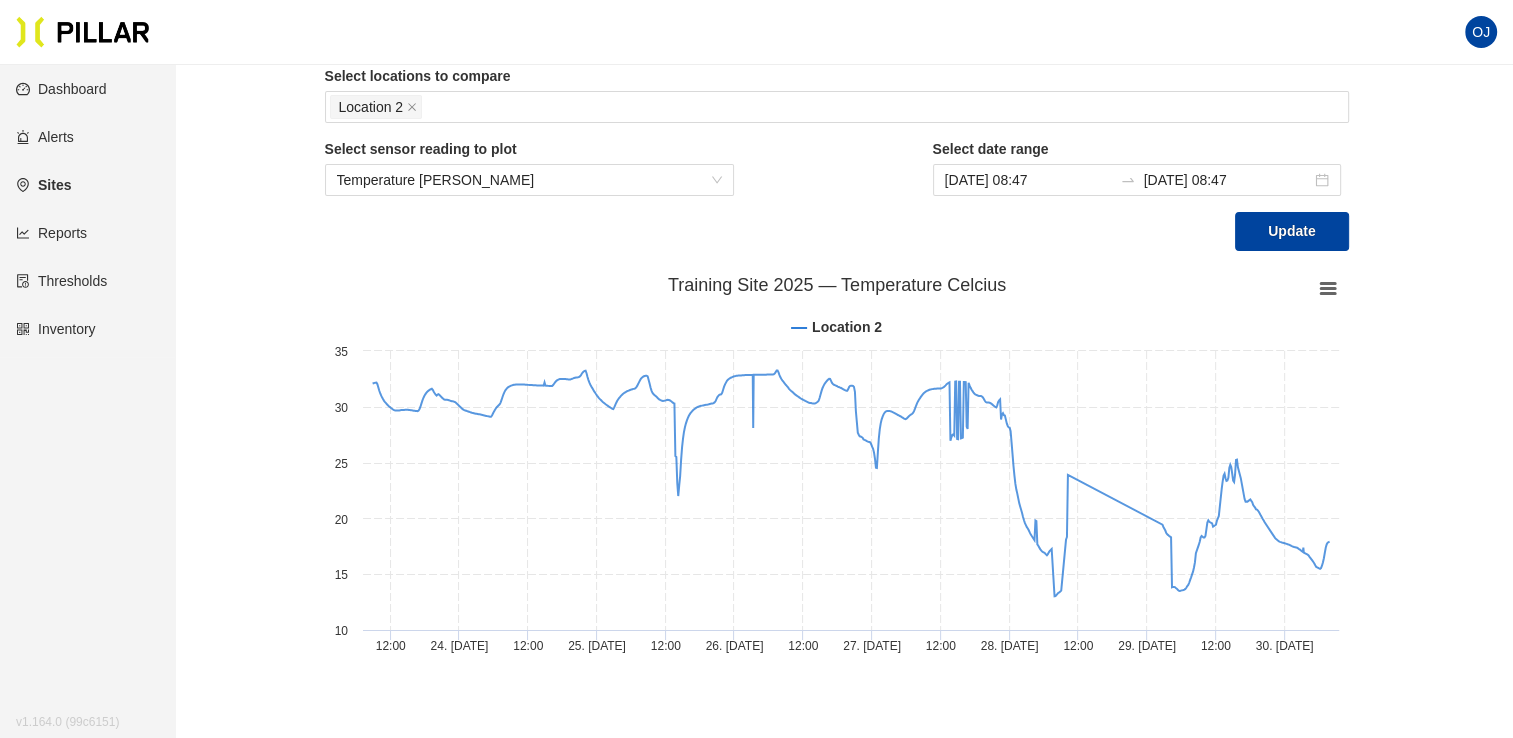 drag, startPoint x: 1527, startPoint y: 675, endPoint x: 1362, endPoint y: 695, distance: 166.2077 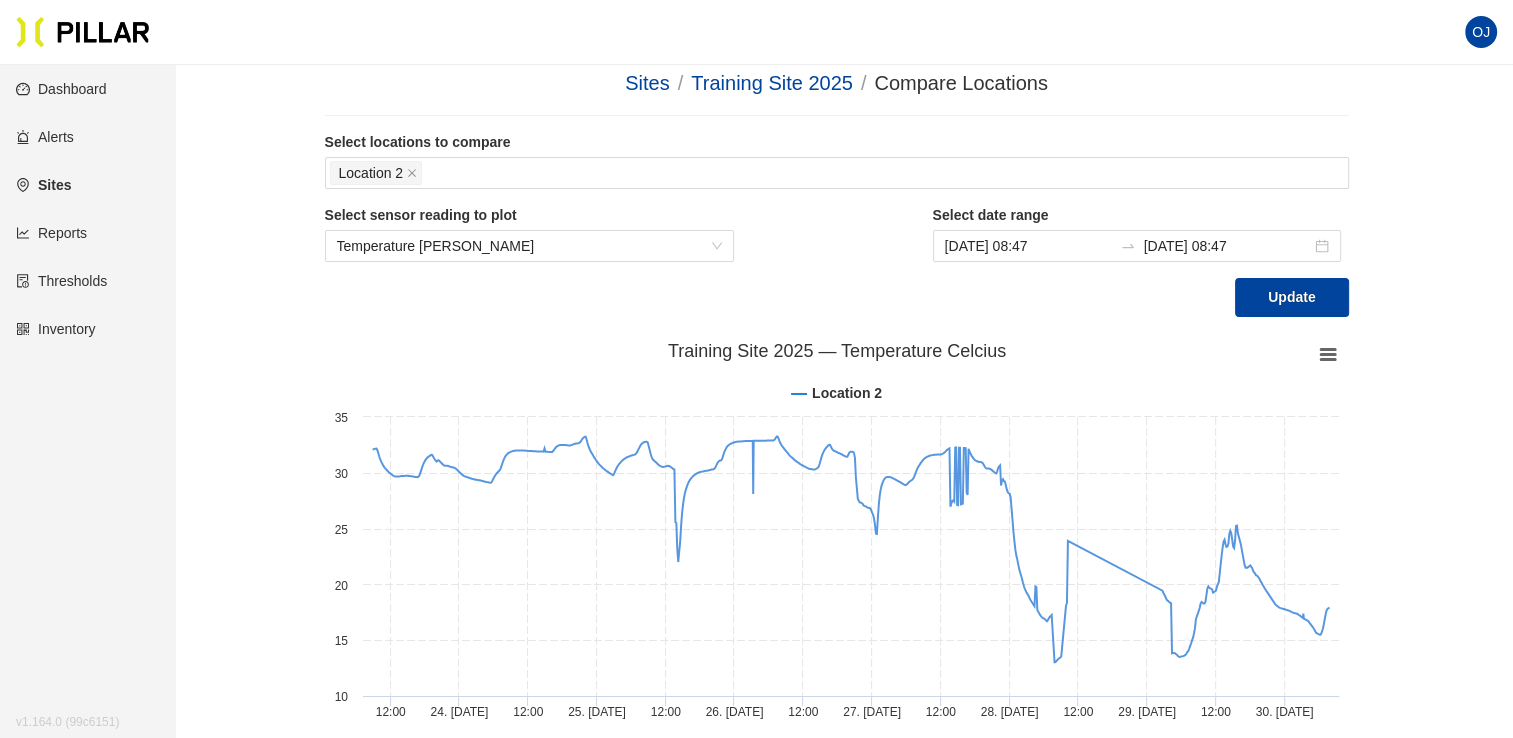 scroll, scrollTop: 0, scrollLeft: 0, axis: both 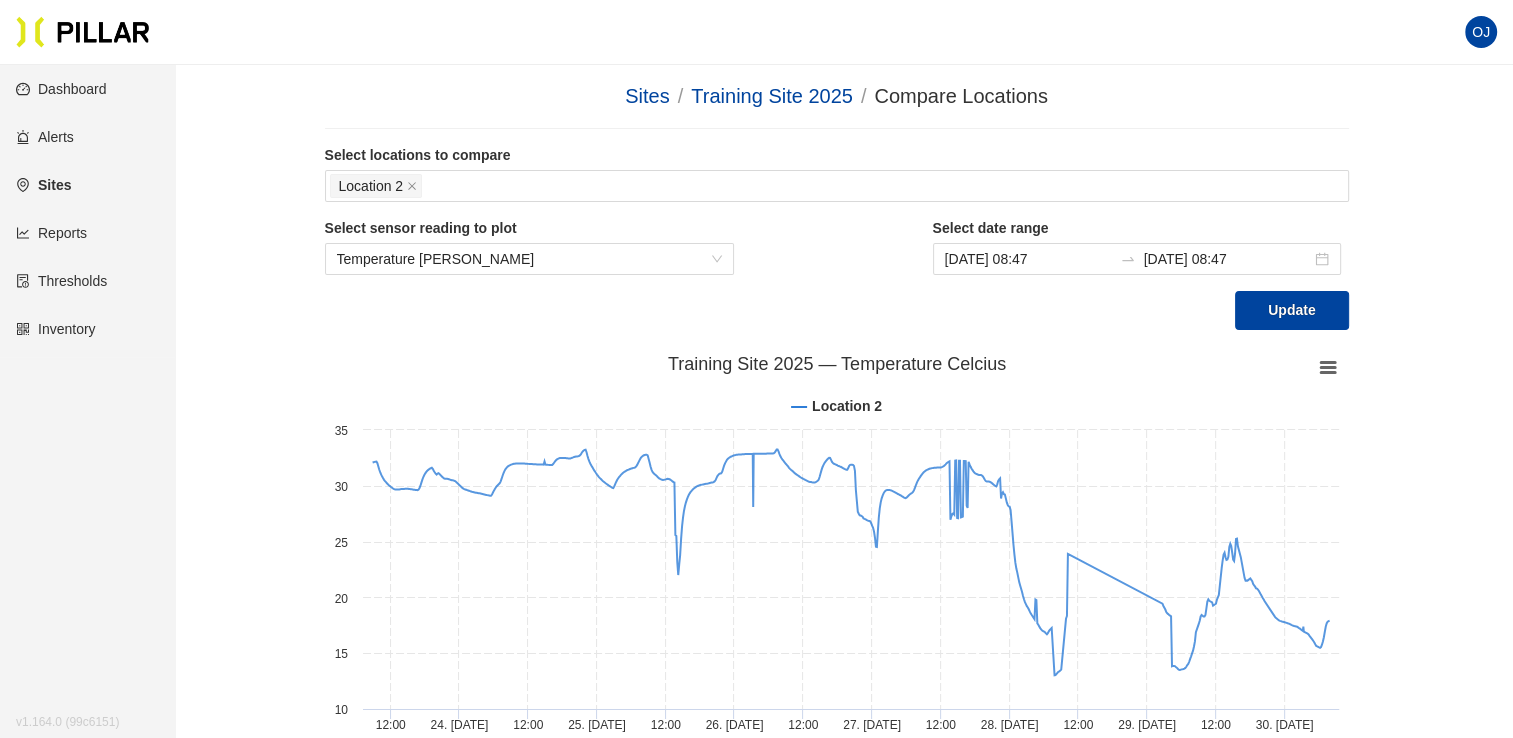 click on "Sites / Training Site 2025 / Compare Locations / Select locations to compare Location 2   Select sensor reading to plot Temperature Celcius Select date range Jul 23, 2025 08:47 Jul 30, 2025 08:47 Update Created with Highcharts 8.2.2 Chart context menu Training Site 2025 — Temperature Celcius Location 2 12:00 24. Jul 12:00 25. Jul 12:00 26. Jul 12:00 27. Jul 12:00 28. Jul 12:00 29. Jul 12:00 30. Jul 10 15 20 25 30 35 Friday, Jul 25, 2025 ●  Location 2:  30.18" at bounding box center (836, 413) 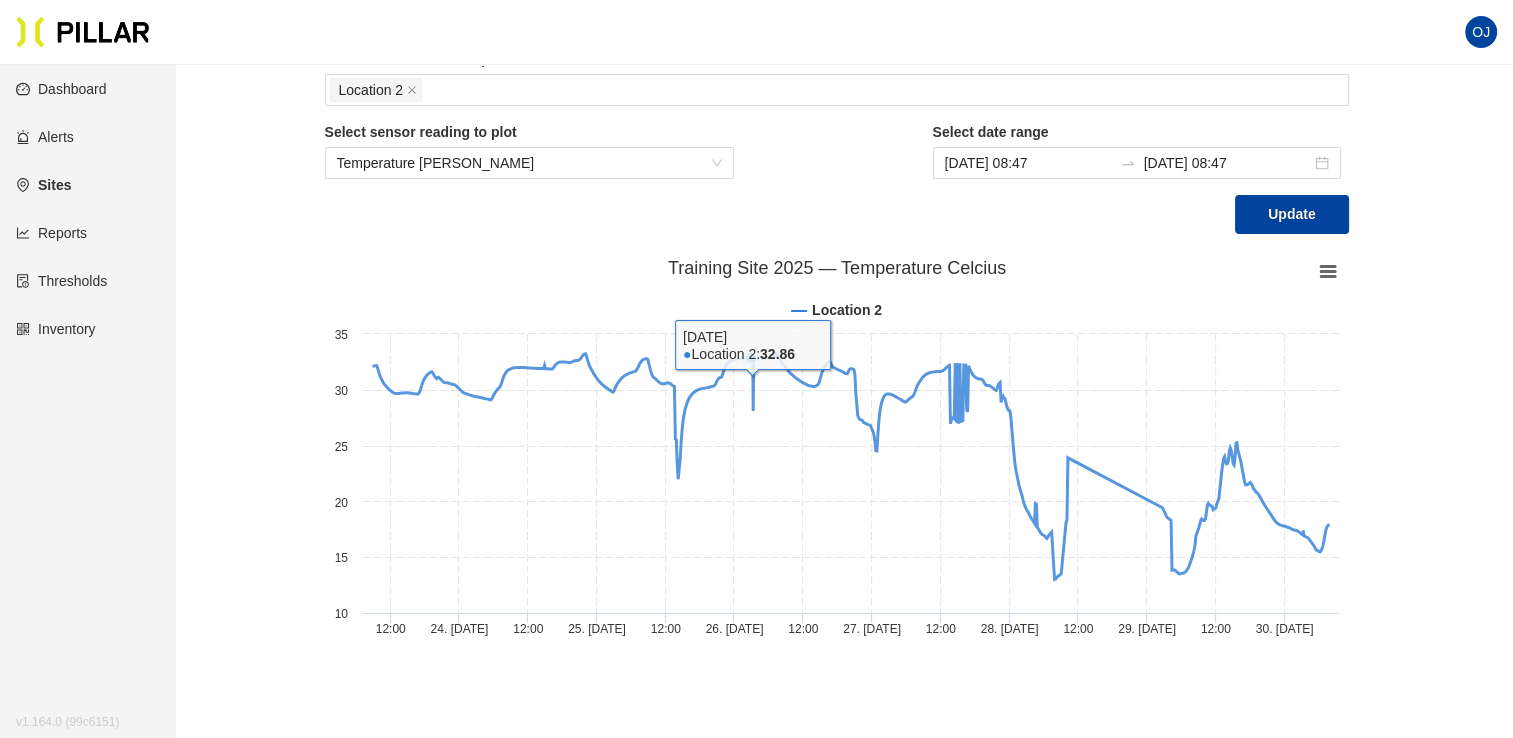 scroll, scrollTop: 279, scrollLeft: 0, axis: vertical 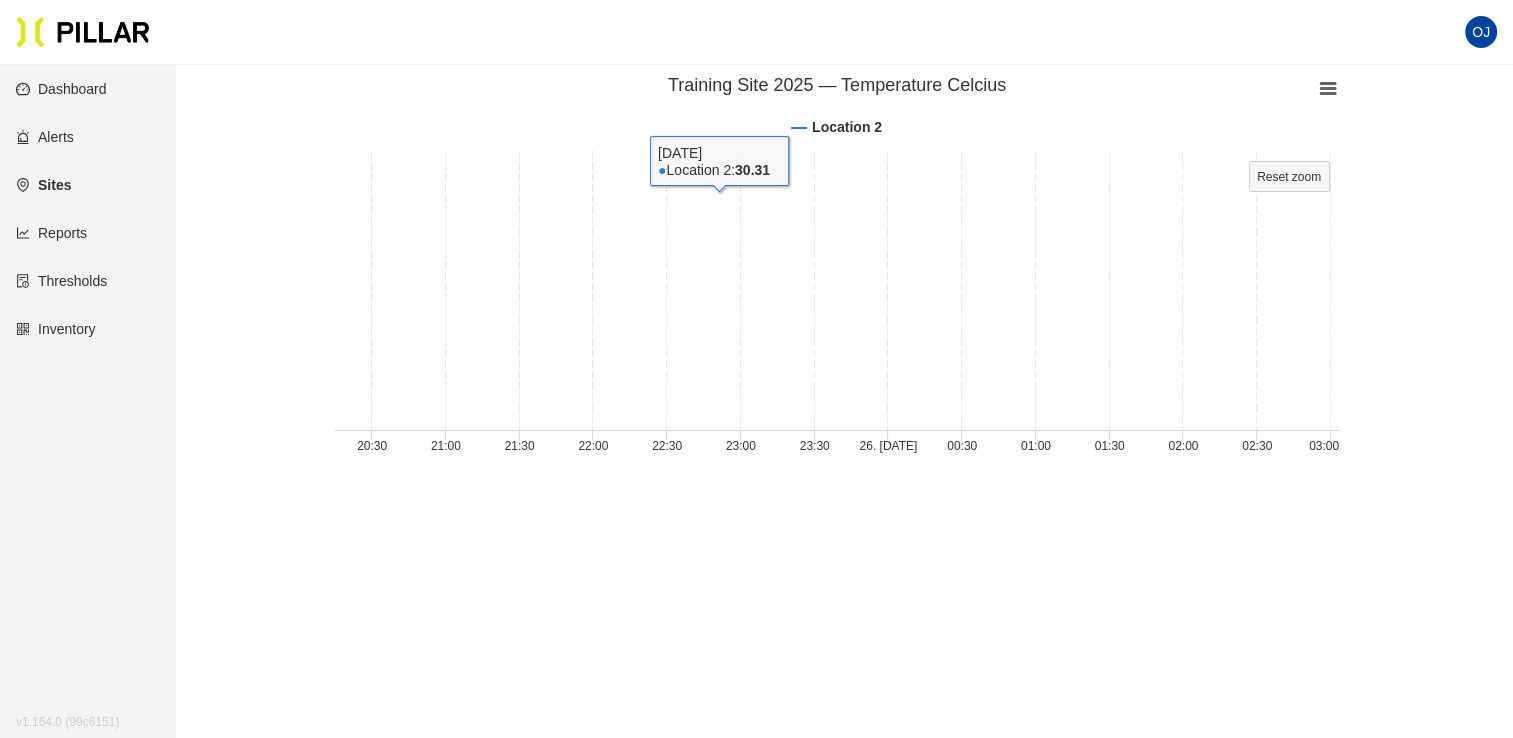 drag, startPoint x: 618, startPoint y: 443, endPoint x: 505, endPoint y: 308, distance: 176.05113 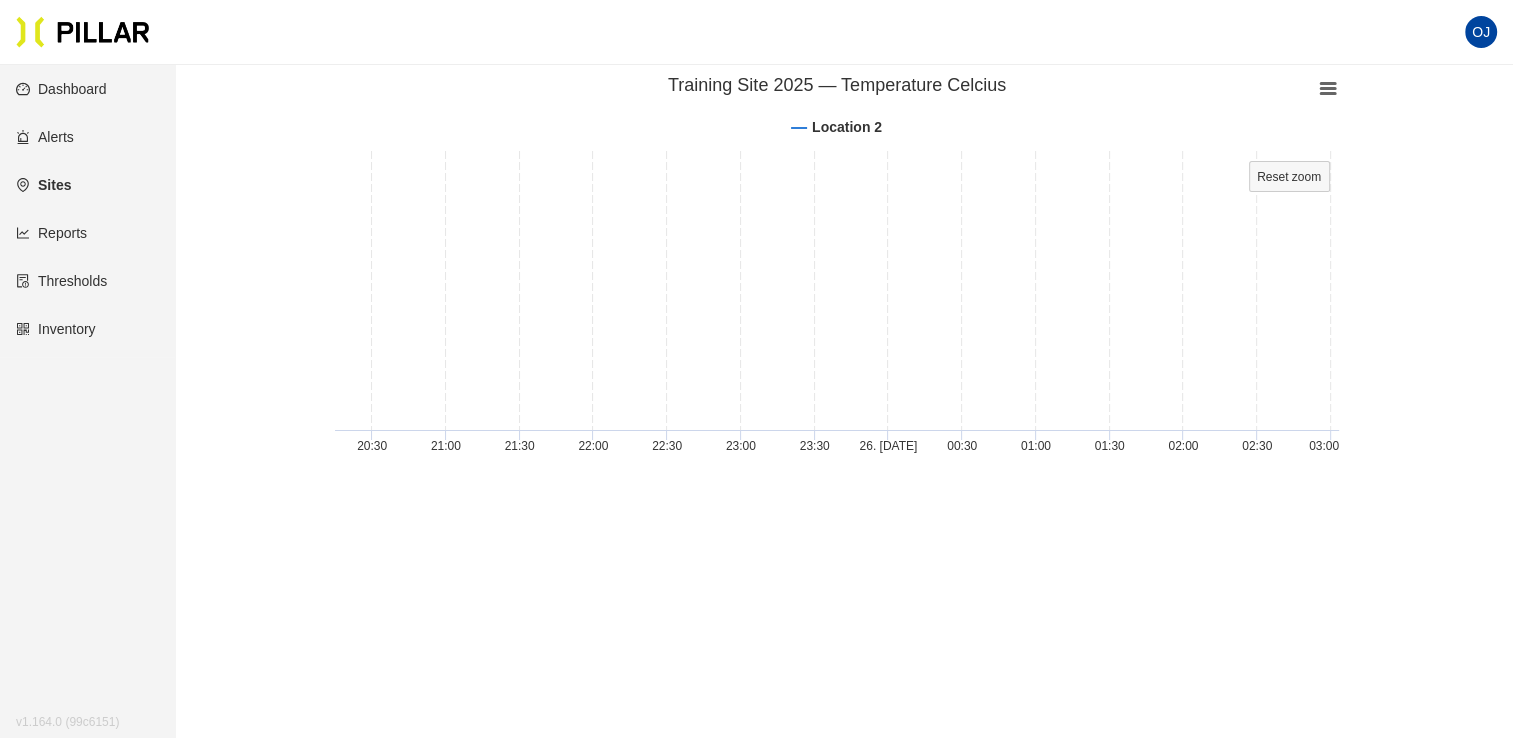 drag, startPoint x: 505, startPoint y: 308, endPoint x: 277, endPoint y: 569, distance: 346.56168 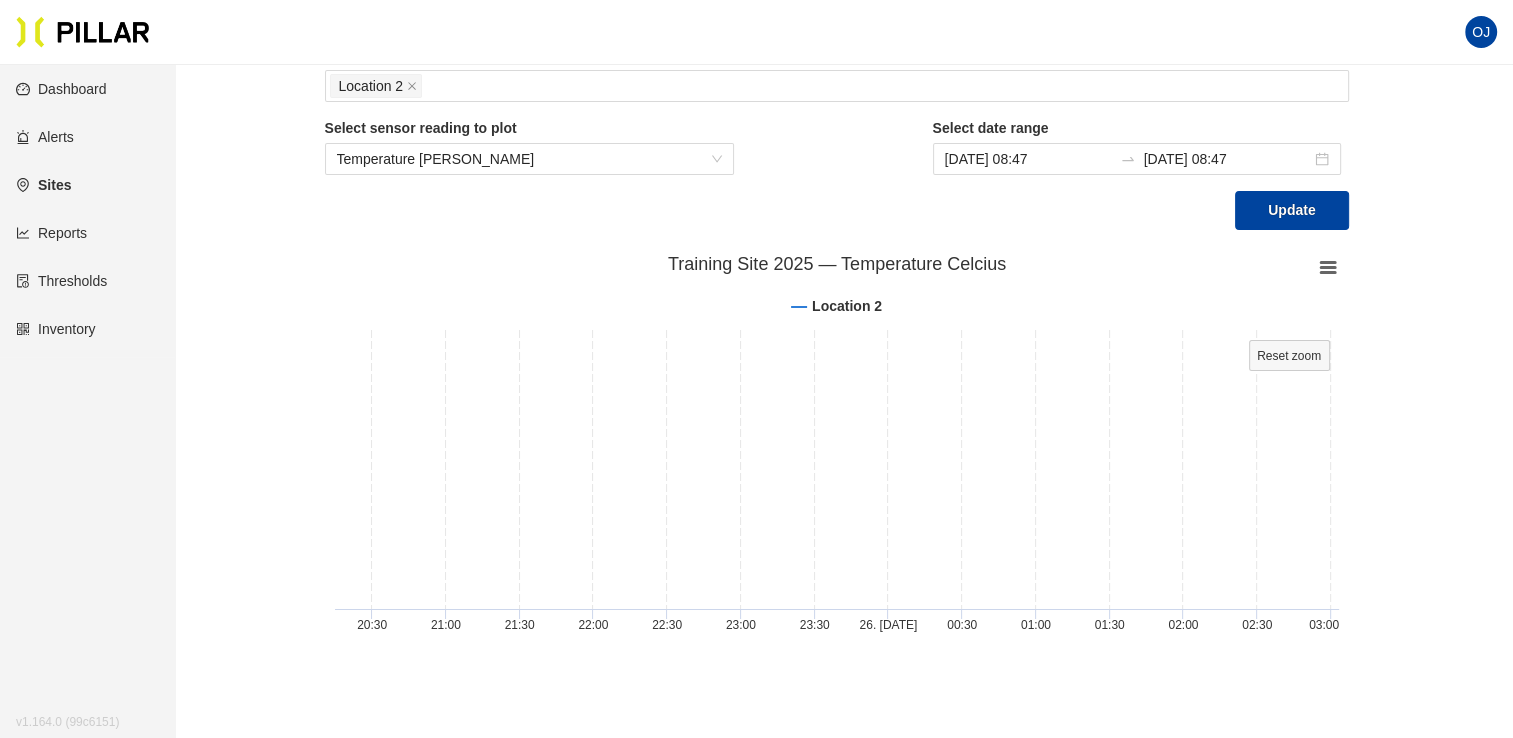 scroll, scrollTop: 100, scrollLeft: 0, axis: vertical 